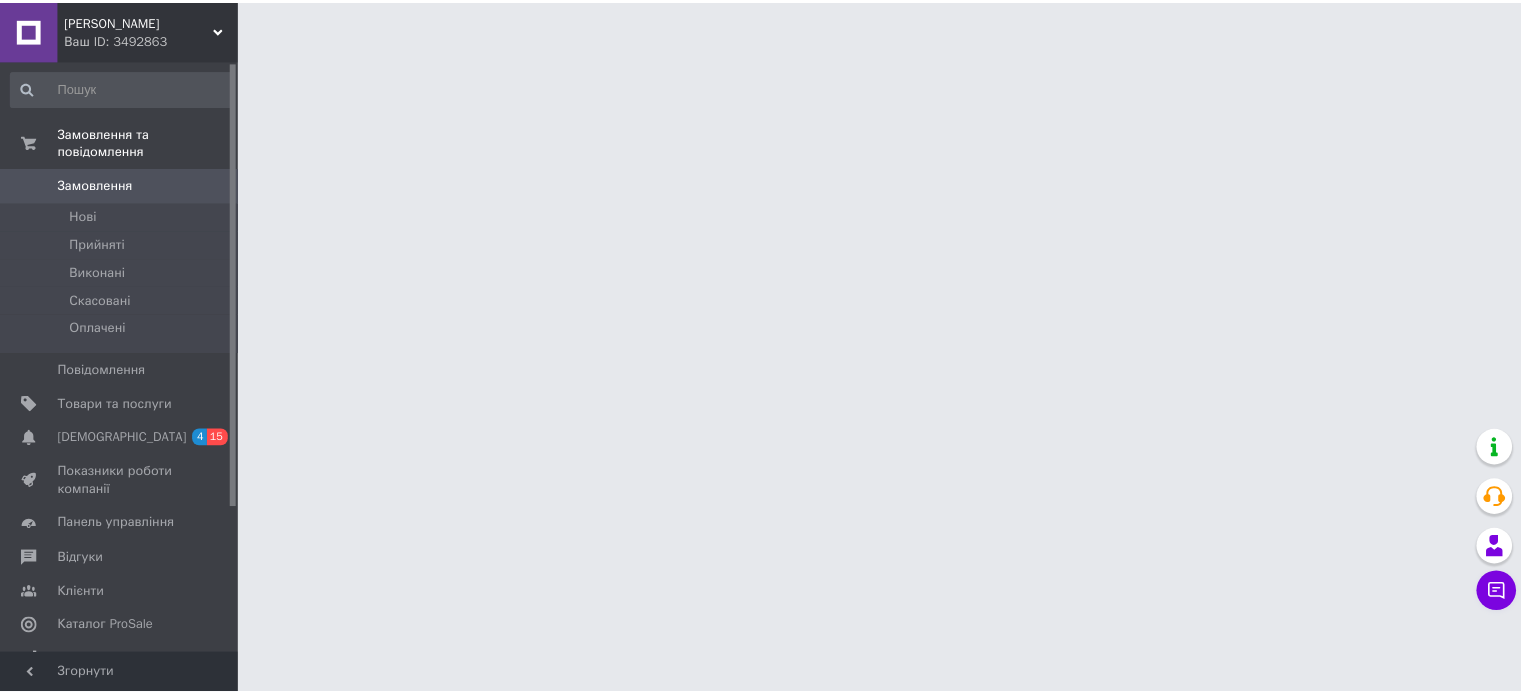scroll, scrollTop: 0, scrollLeft: 0, axis: both 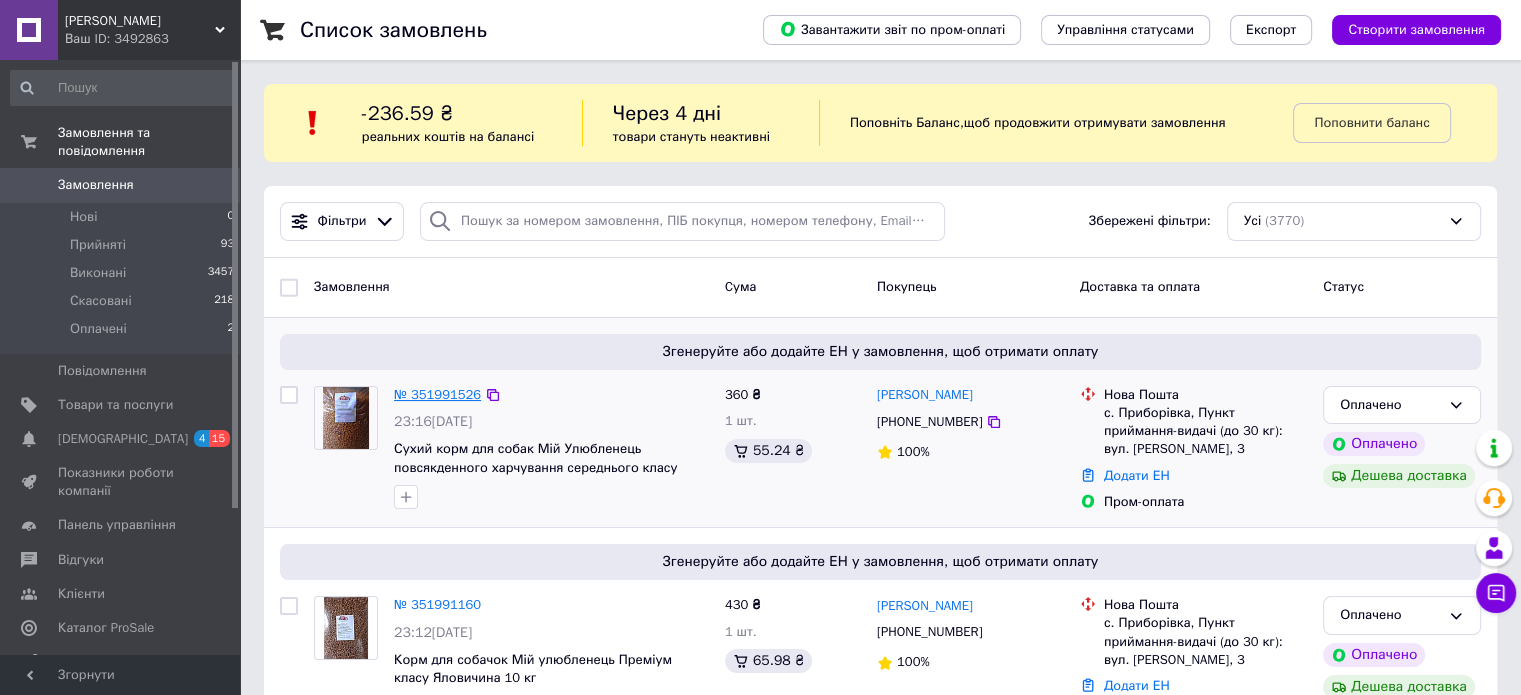 click on "№ 351991526" at bounding box center (437, 394) 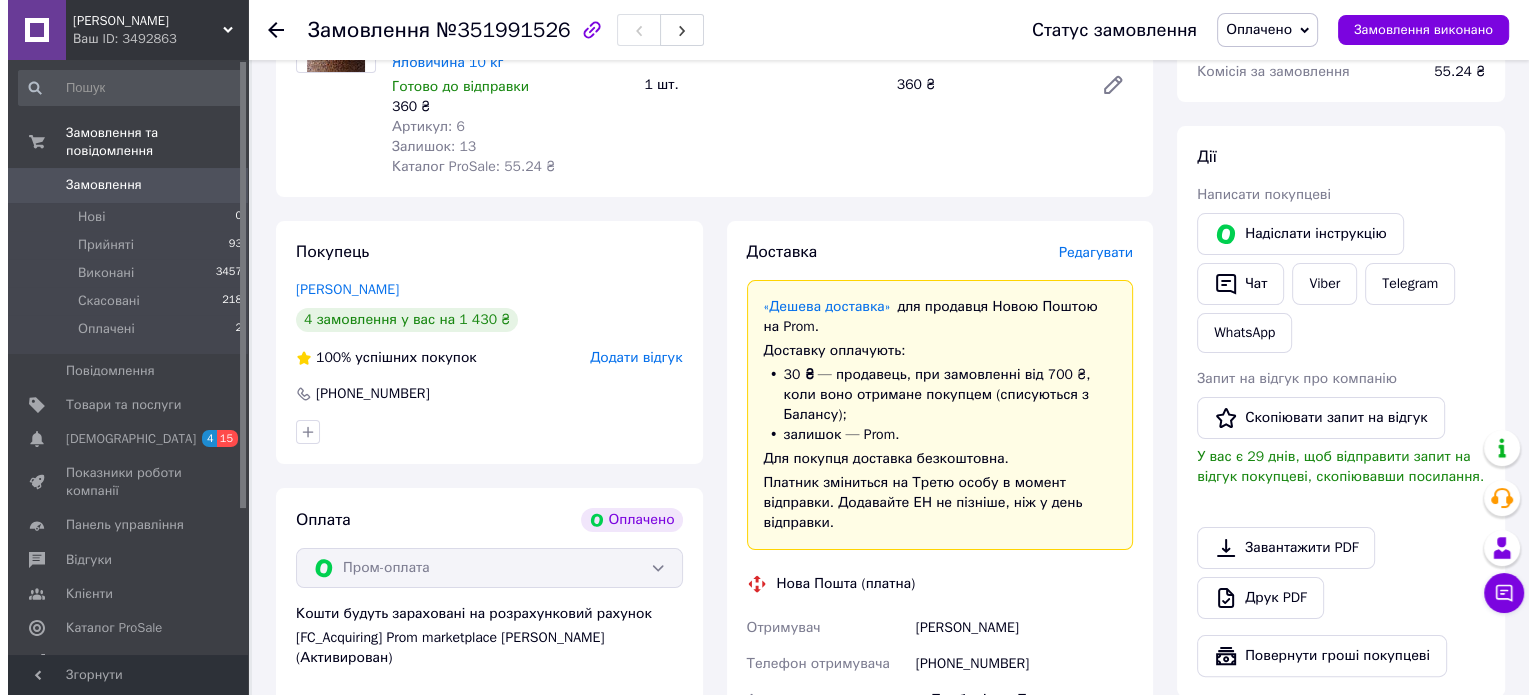 scroll, scrollTop: 976, scrollLeft: 0, axis: vertical 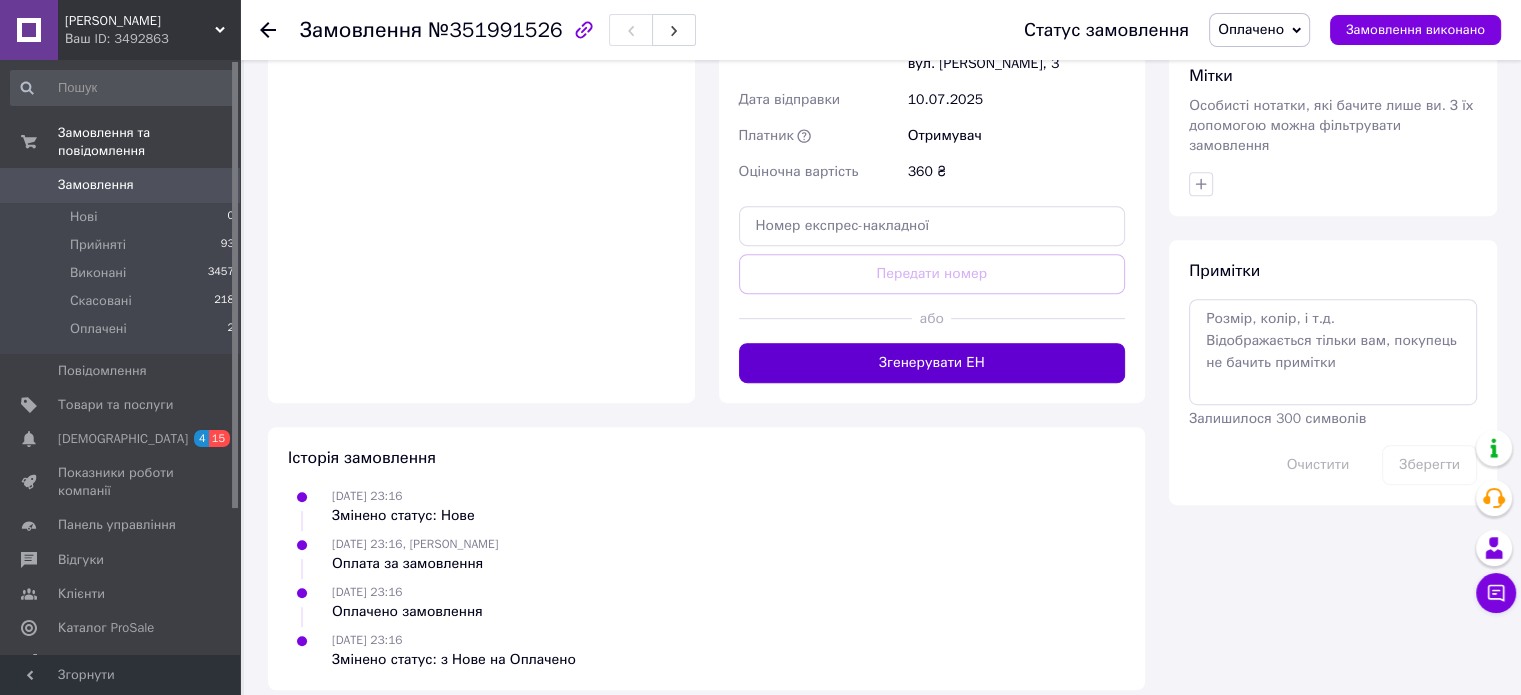 click on "Згенерувати ЕН" at bounding box center (932, 363) 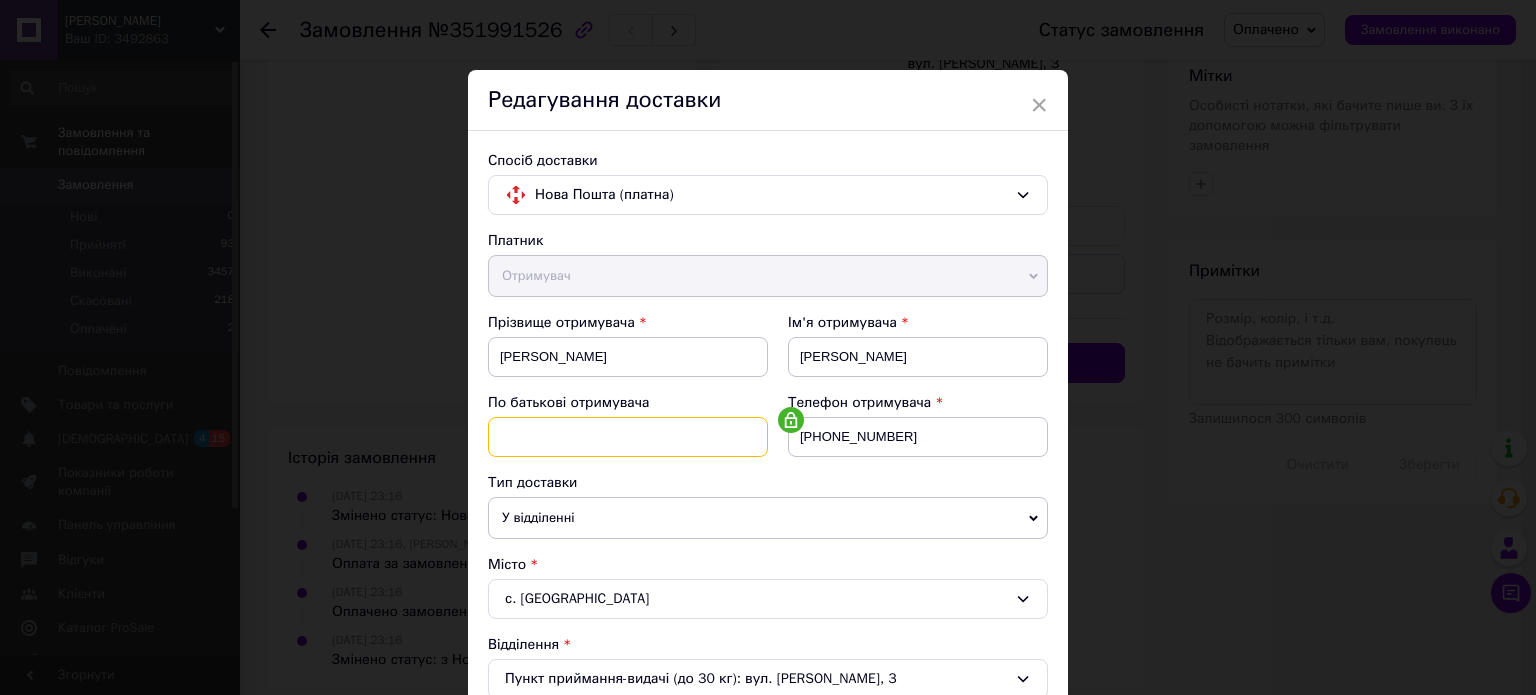 click at bounding box center (628, 437) 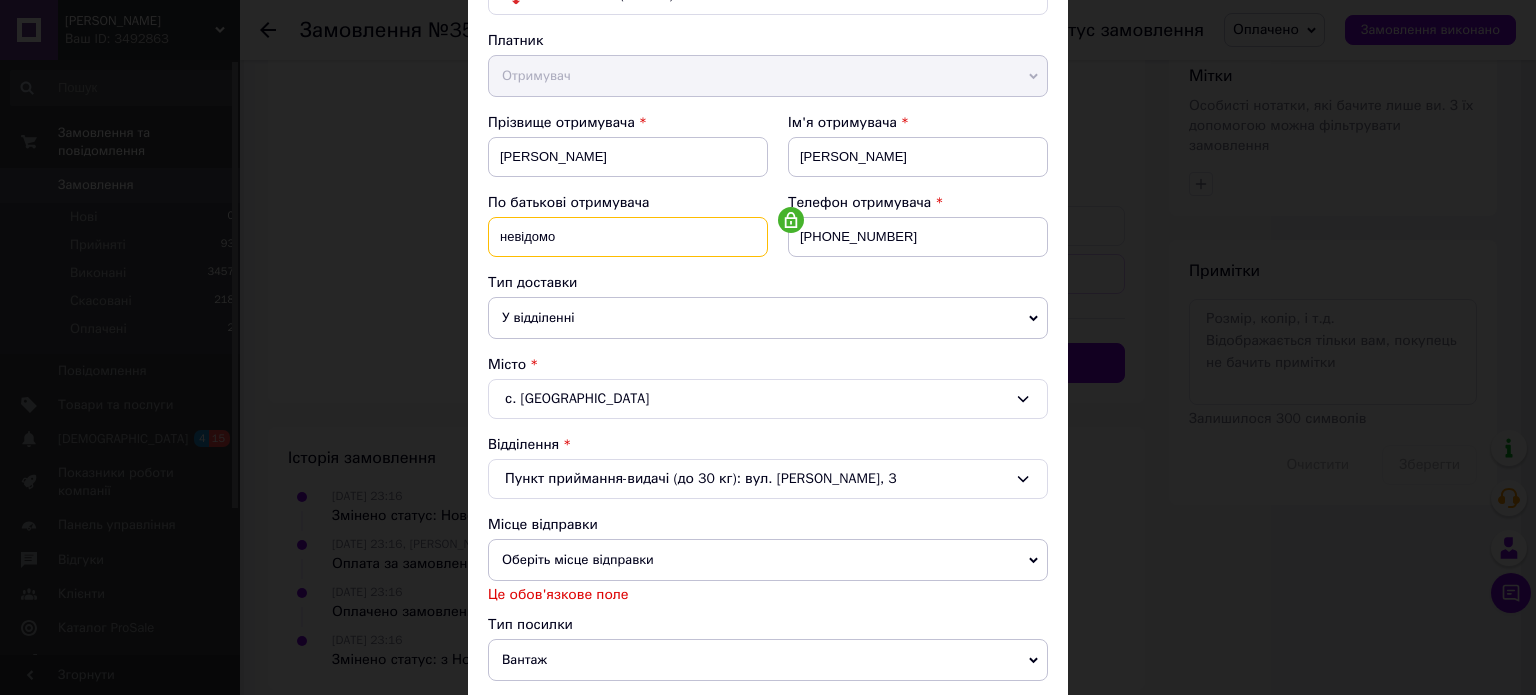 scroll, scrollTop: 0, scrollLeft: 0, axis: both 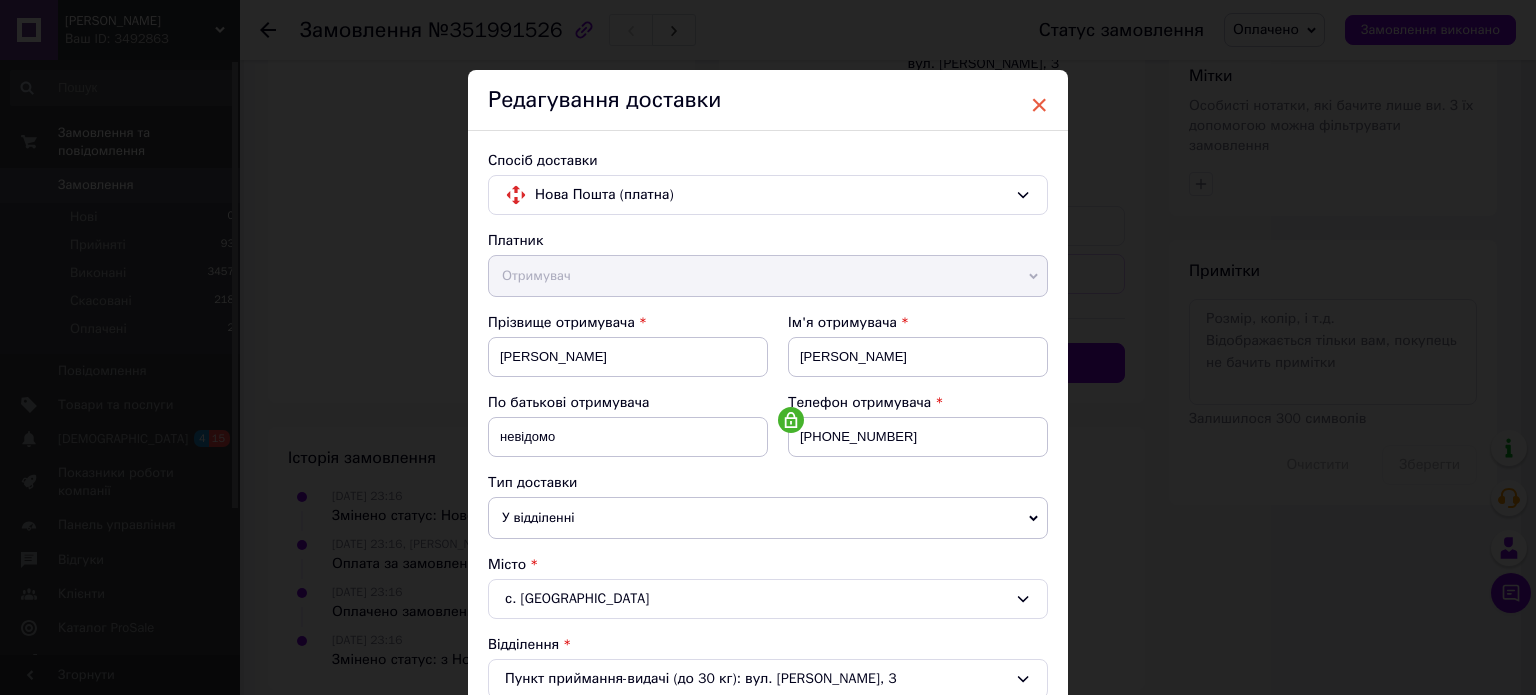 click on "×" at bounding box center [1039, 105] 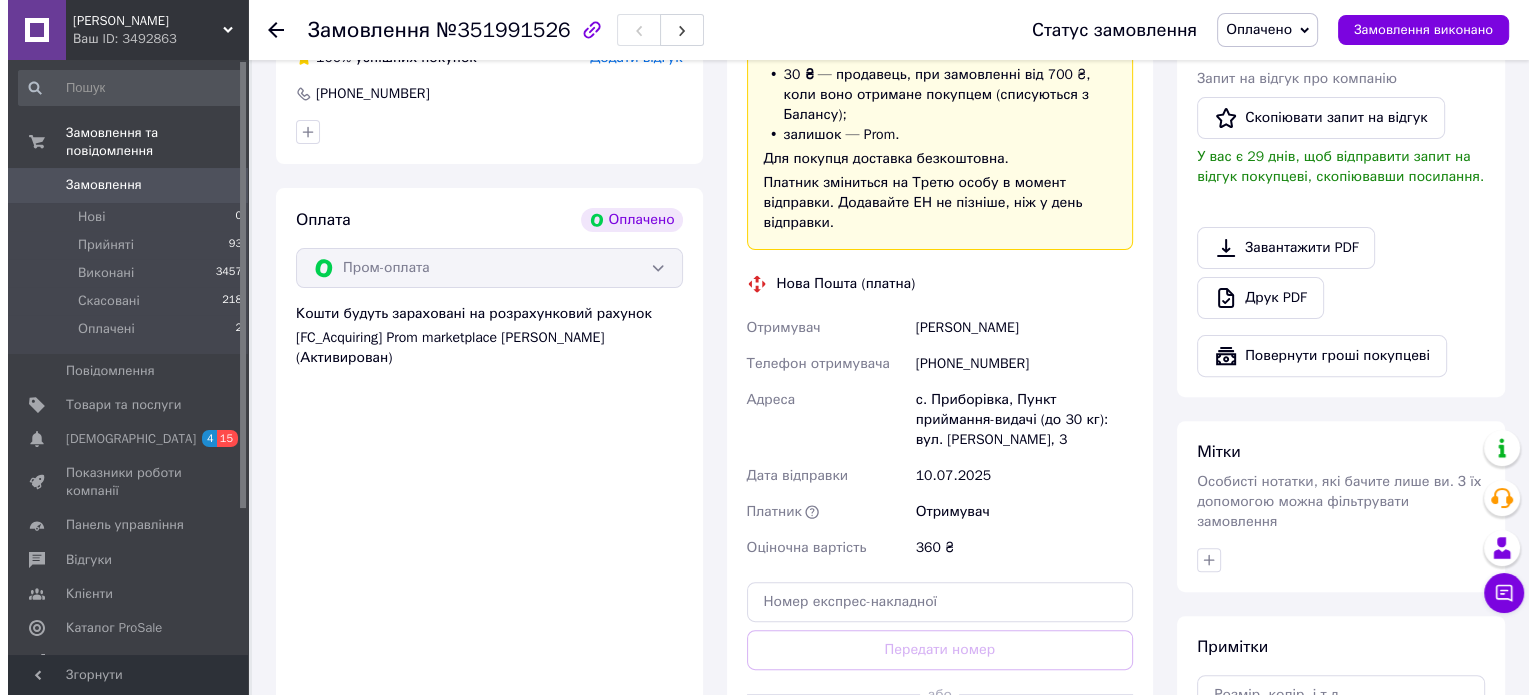 scroll, scrollTop: 700, scrollLeft: 0, axis: vertical 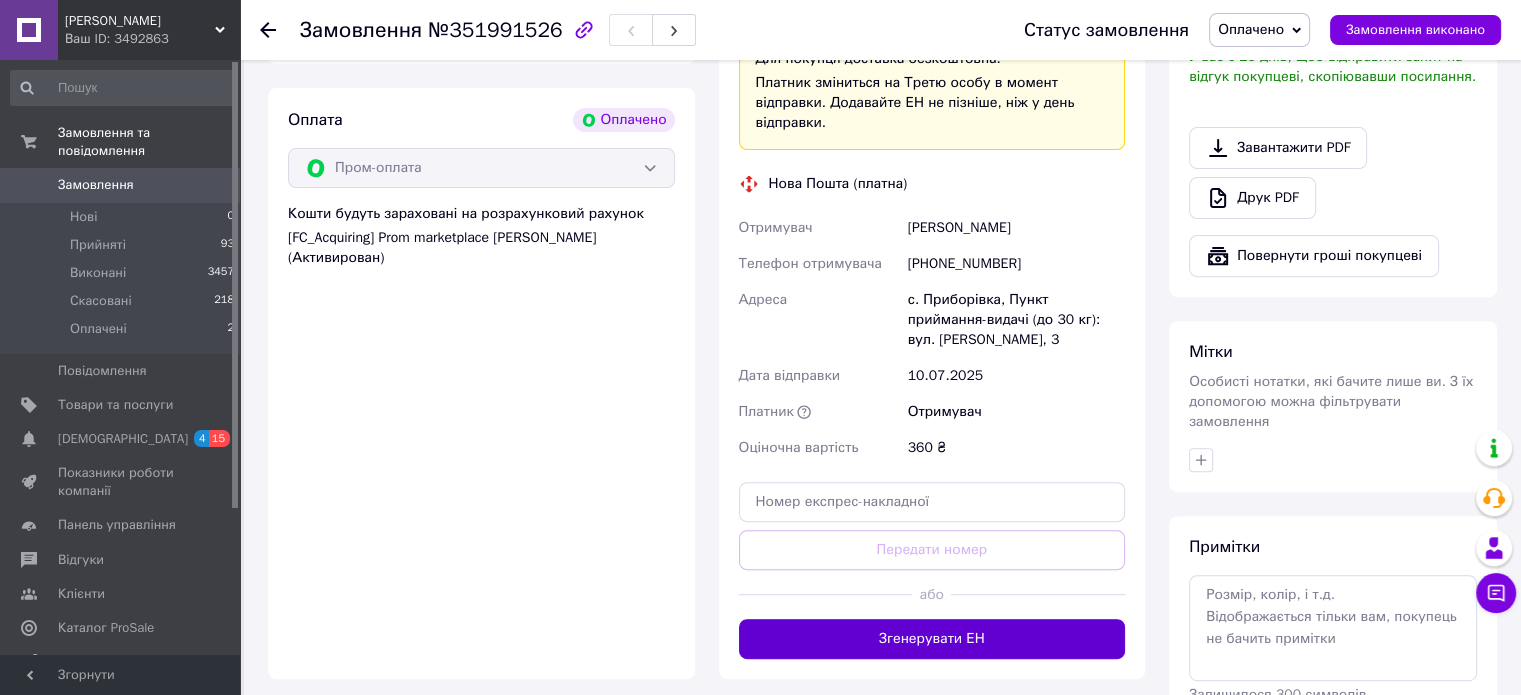 click on "Згенерувати ЕН" at bounding box center (932, 639) 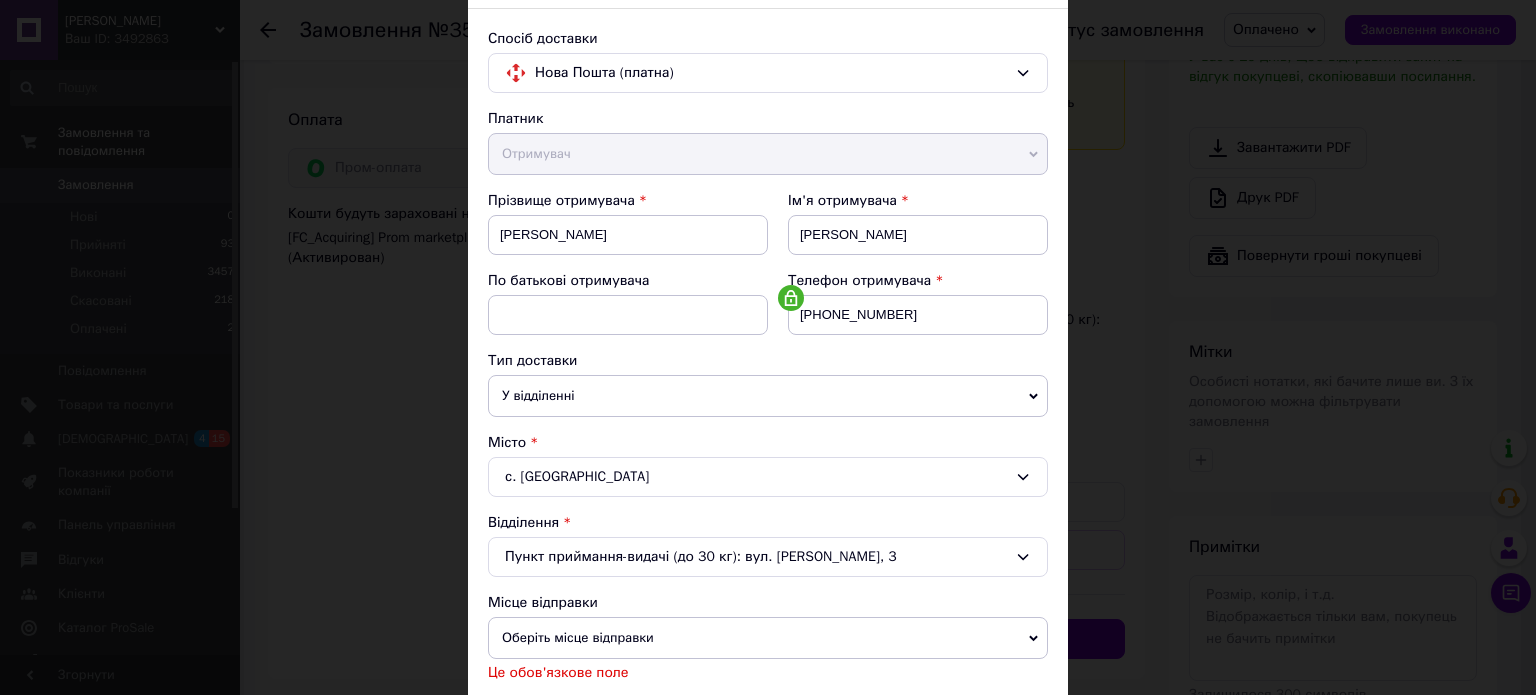 scroll, scrollTop: 200, scrollLeft: 0, axis: vertical 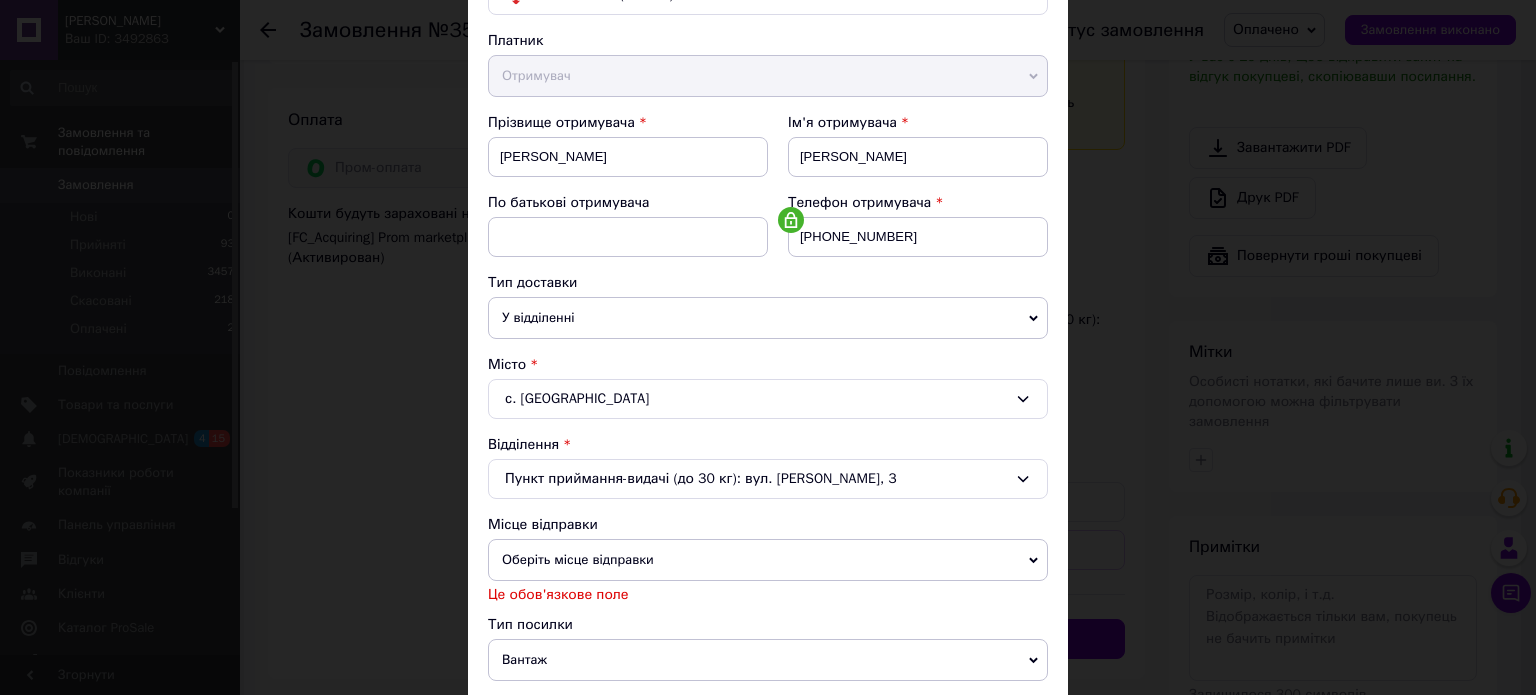 click on "Оберіть місце відправки" at bounding box center (768, 560) 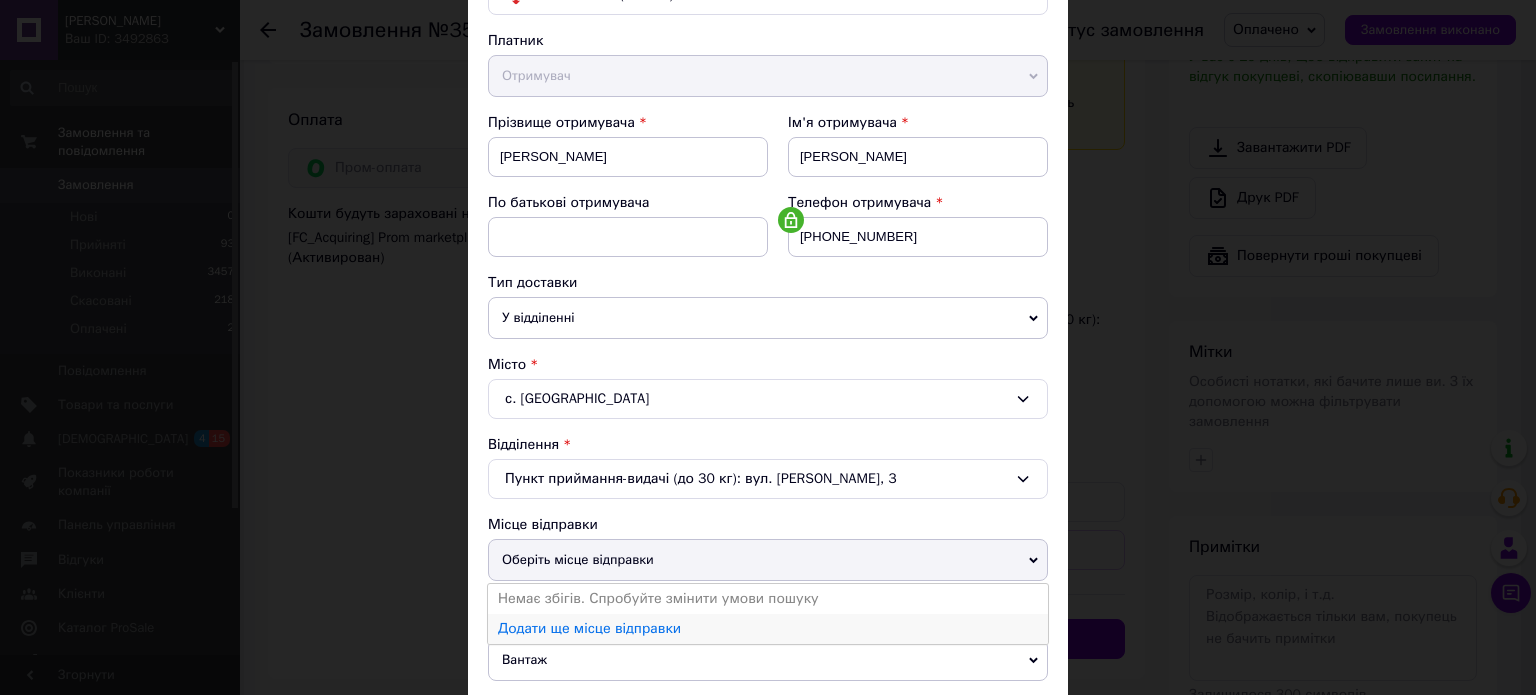 click on "Додати ще місце відправки" at bounding box center (768, 629) 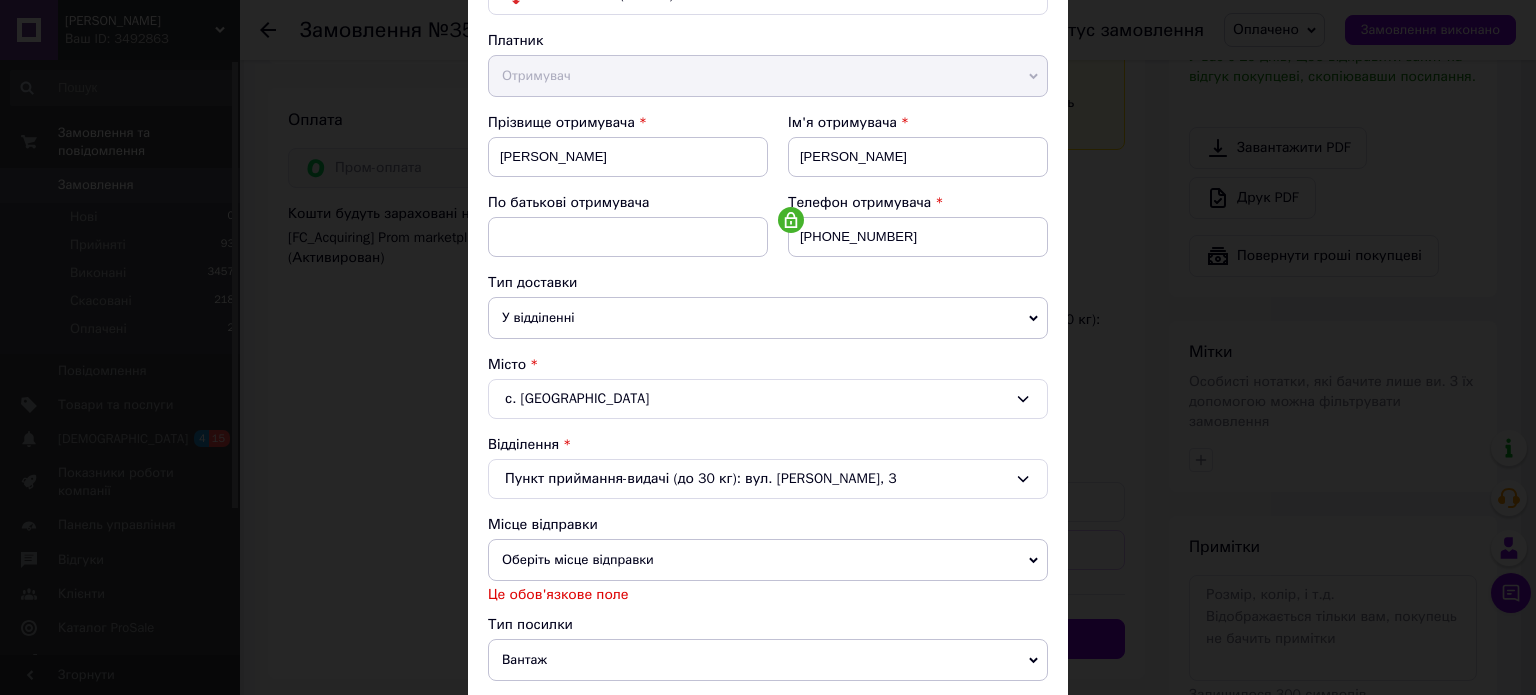 click on "Оберіть місце відправки" at bounding box center (768, 560) 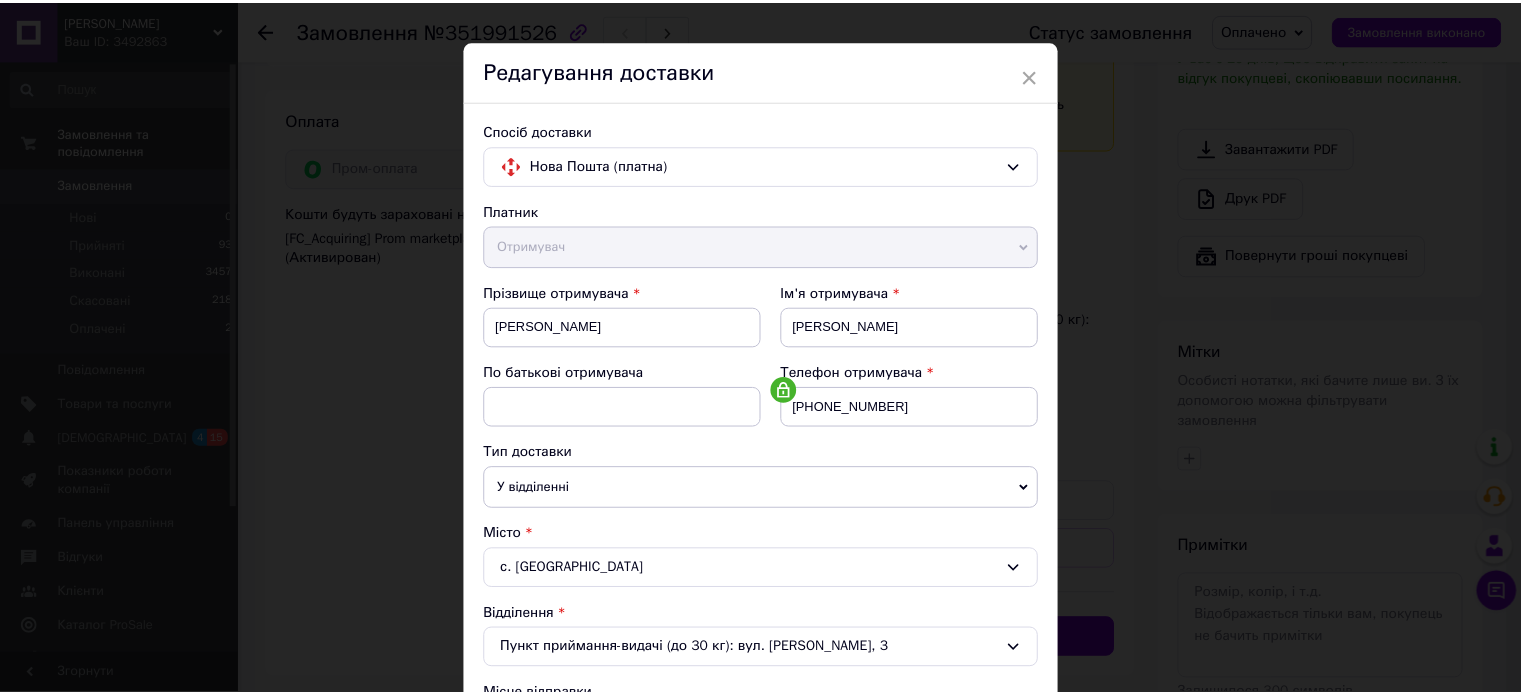 scroll, scrollTop: 0, scrollLeft: 0, axis: both 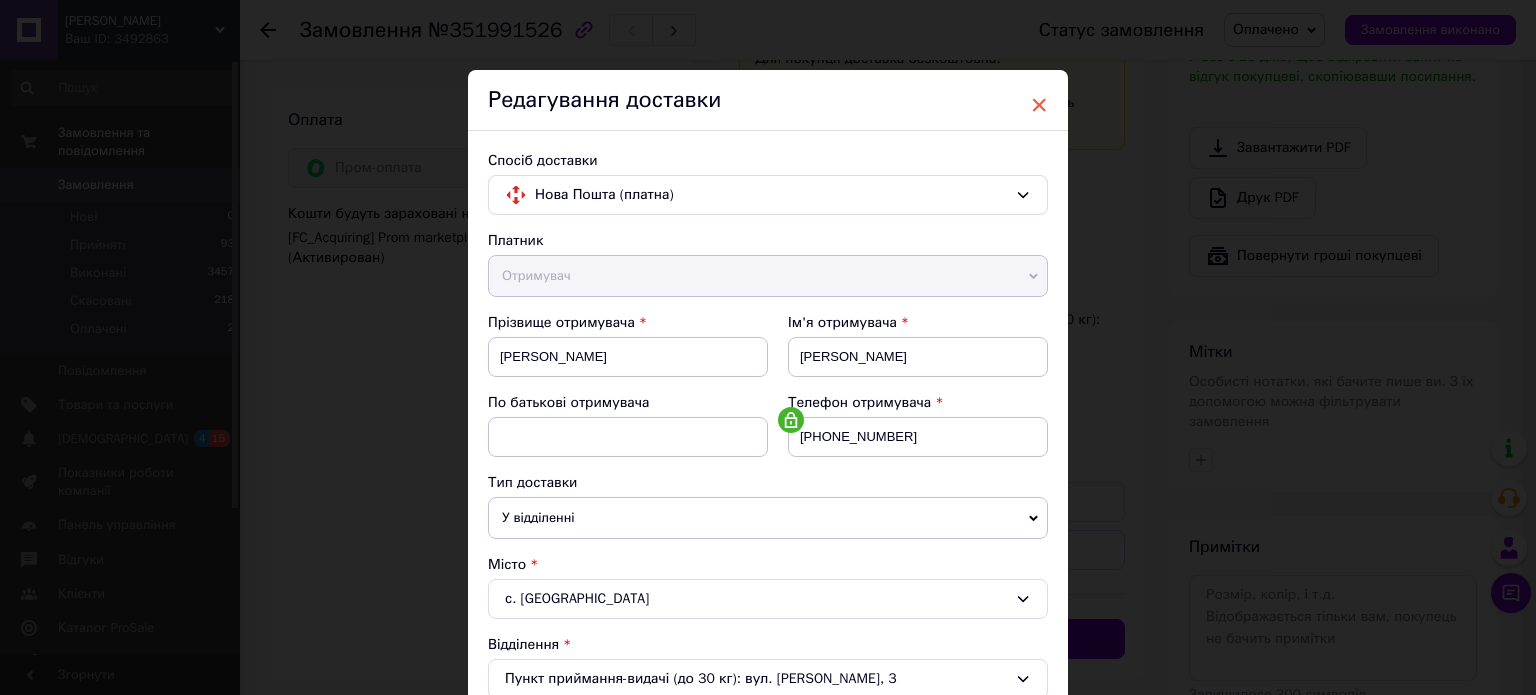 click on "×" at bounding box center [1039, 105] 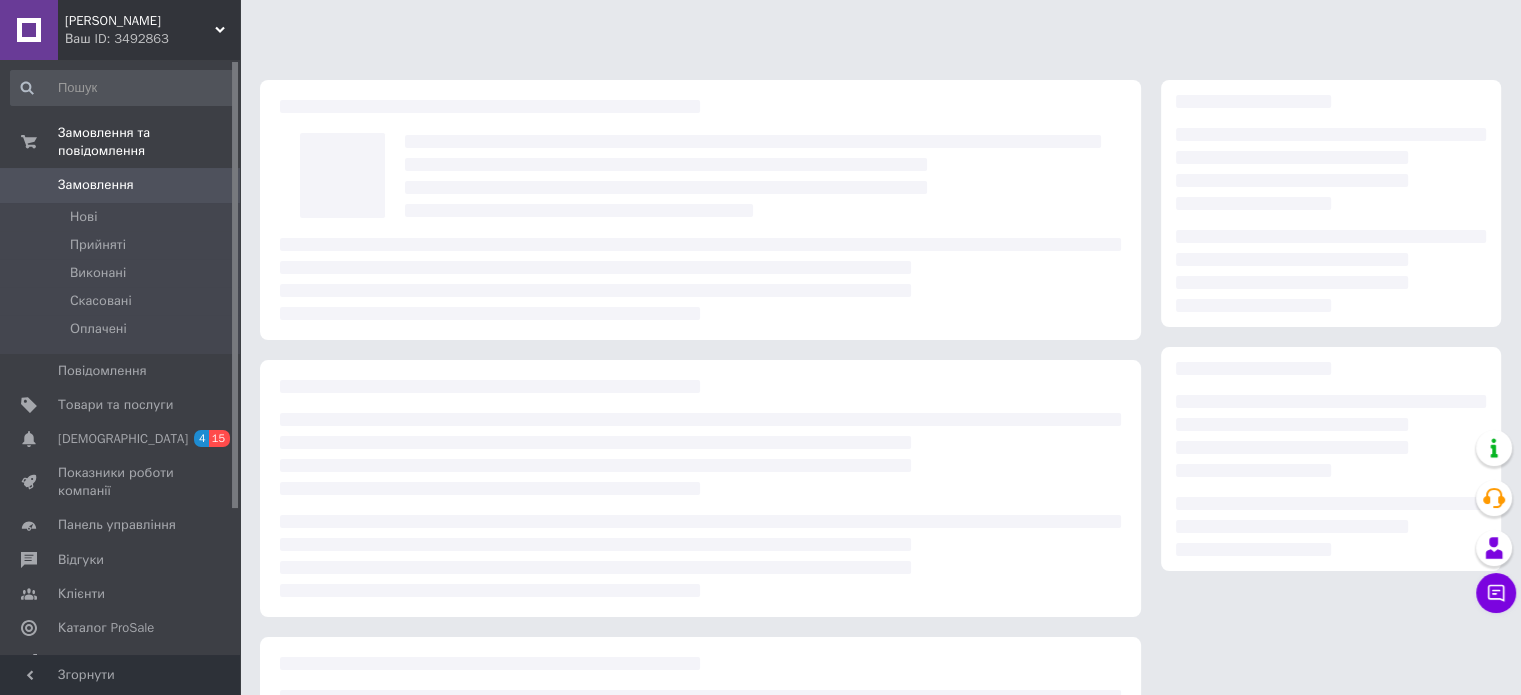 scroll, scrollTop: 219, scrollLeft: 0, axis: vertical 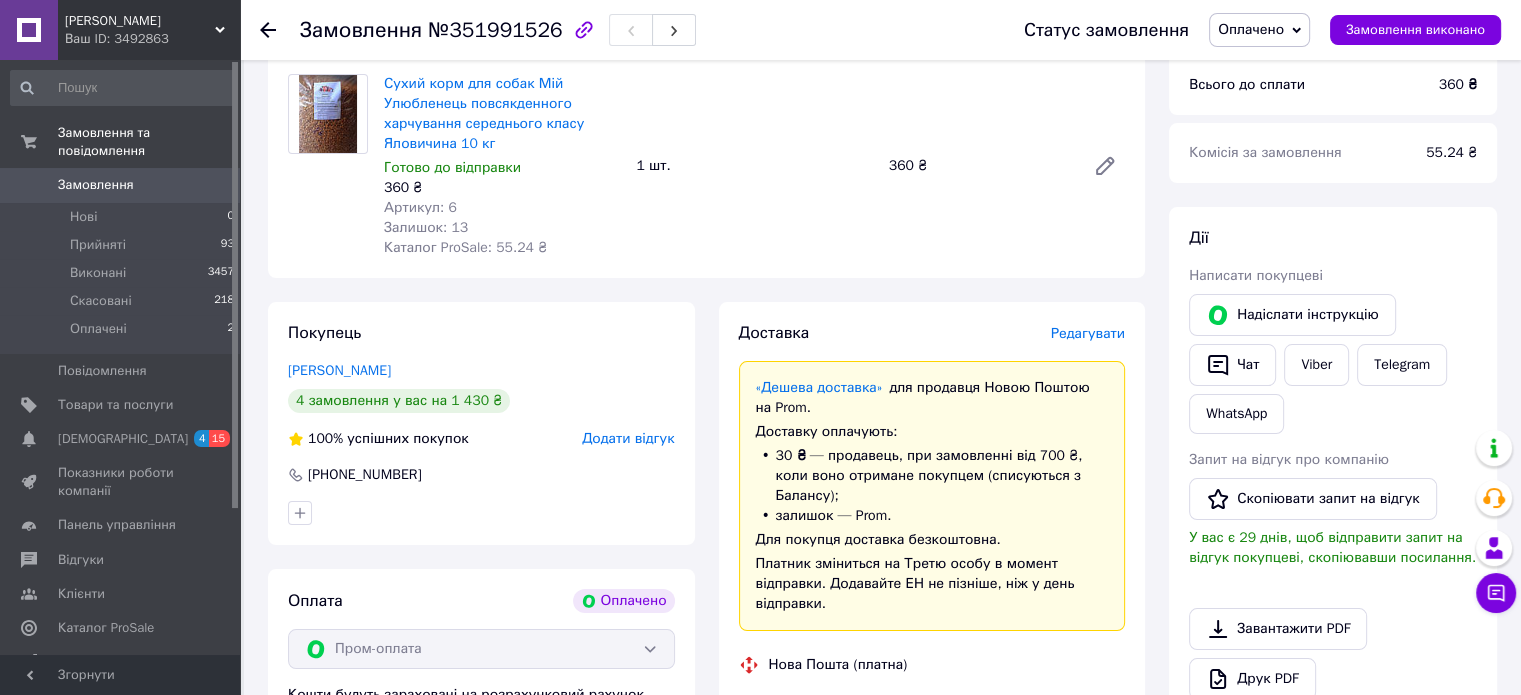 click on "Оплачено" at bounding box center [1259, 30] 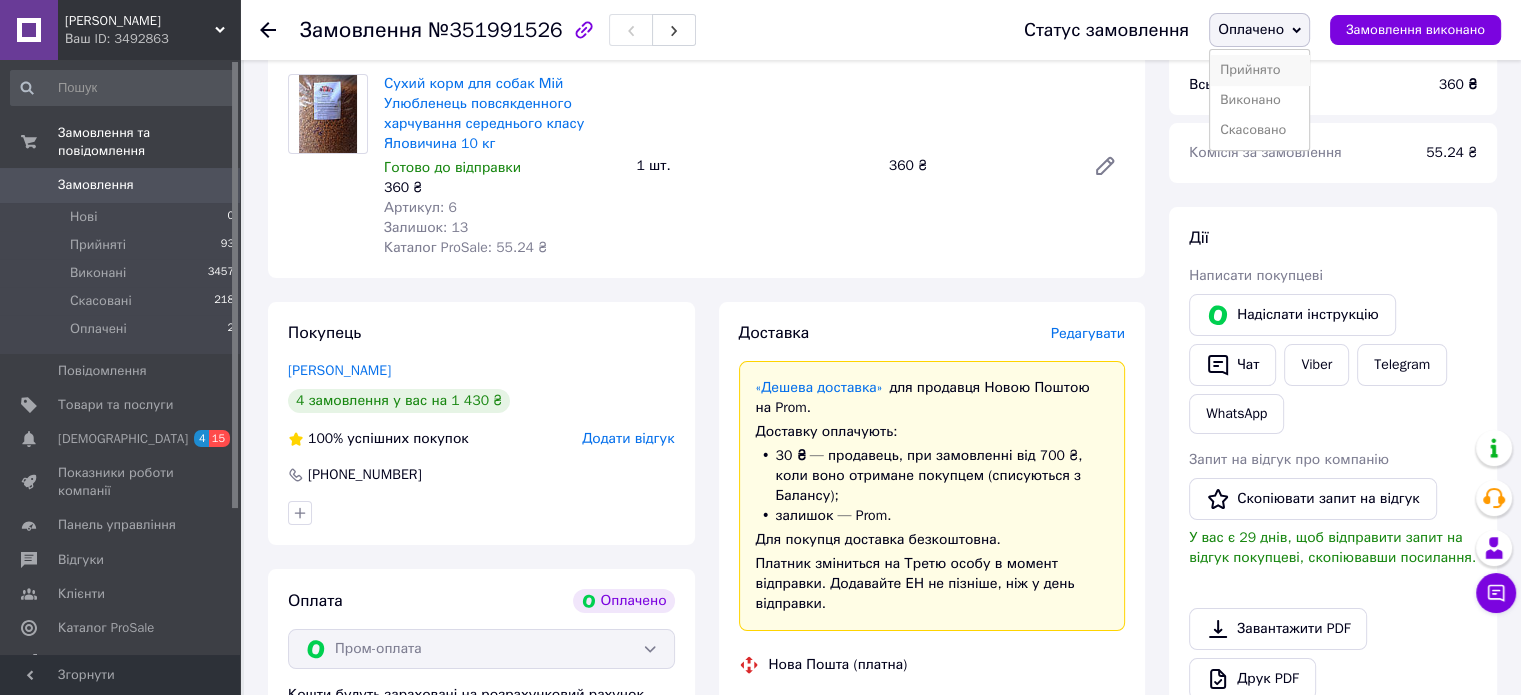click on "Прийнято" at bounding box center [1259, 70] 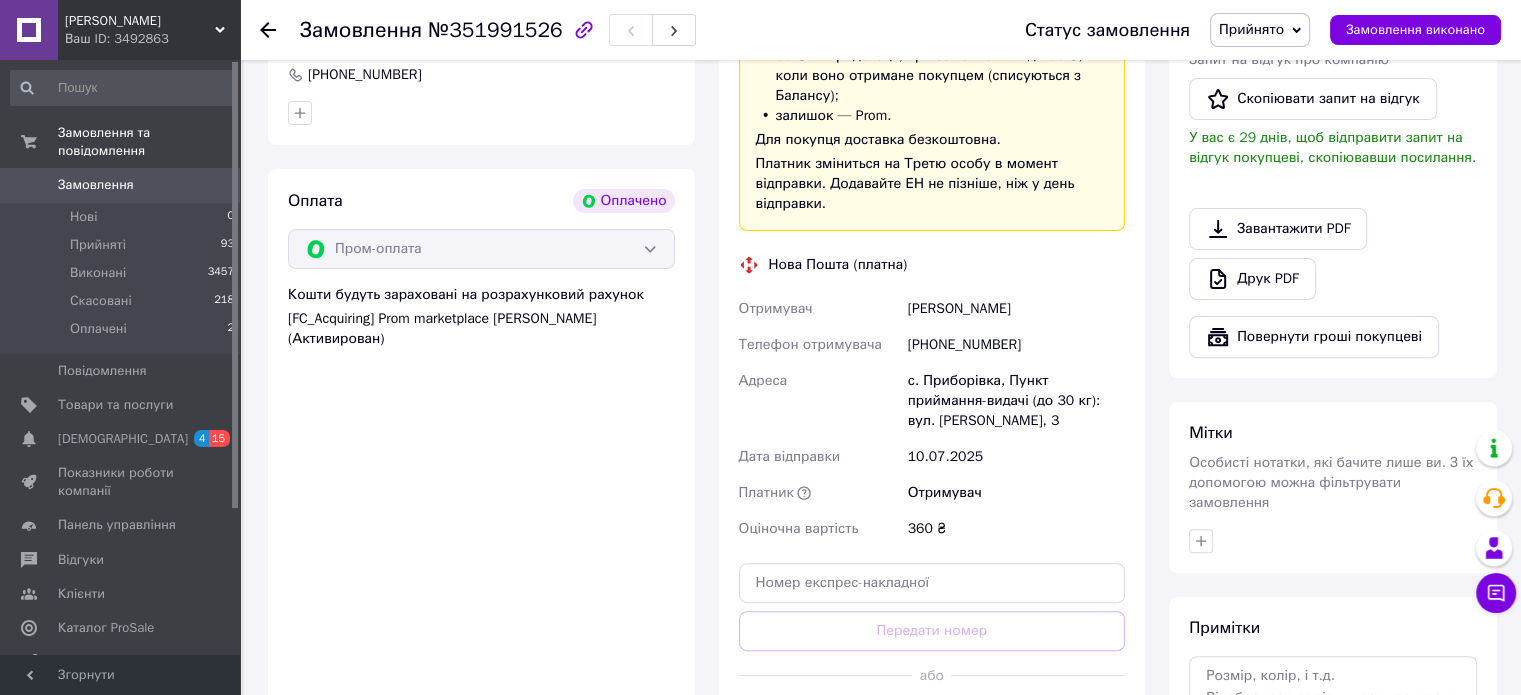 scroll, scrollTop: 719, scrollLeft: 0, axis: vertical 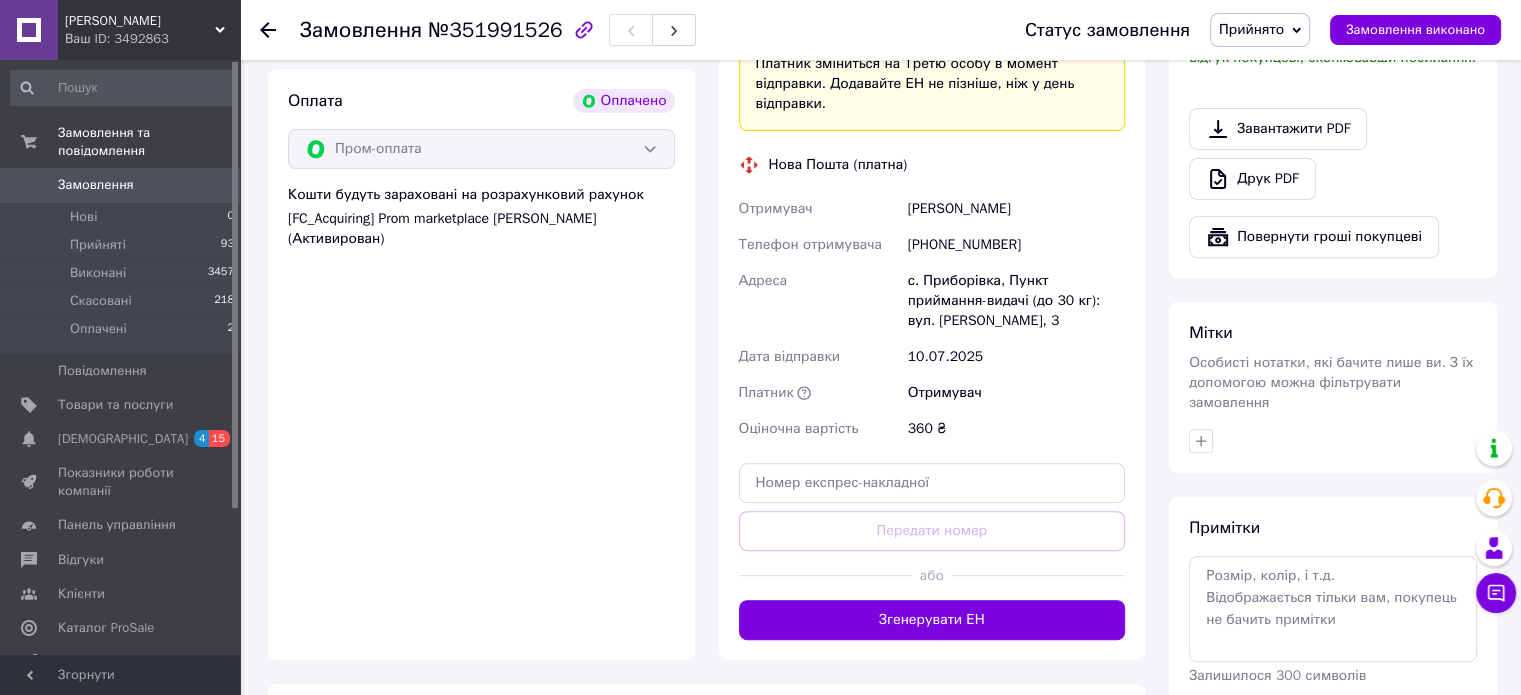 click on "Згенерувати ЕН" at bounding box center (932, 620) 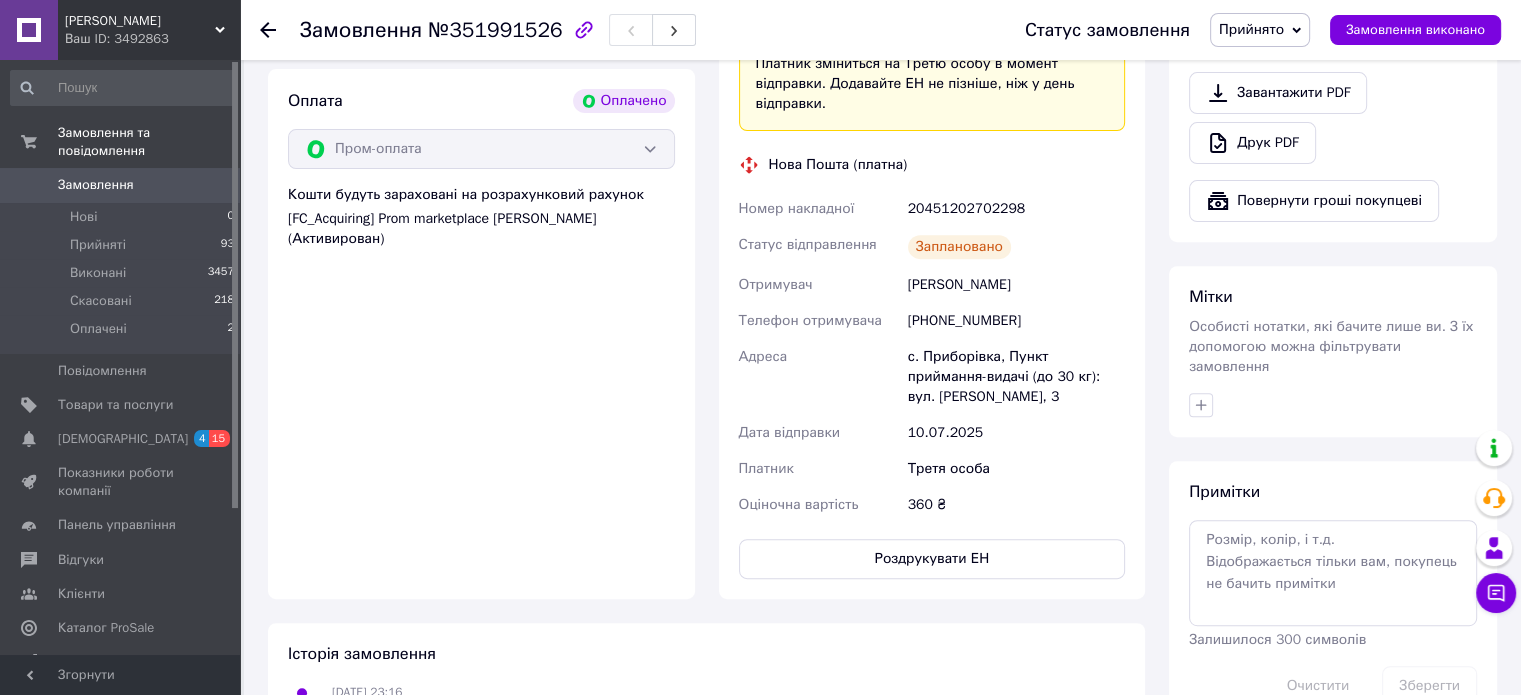 click on "Замовлення" at bounding box center (96, 185) 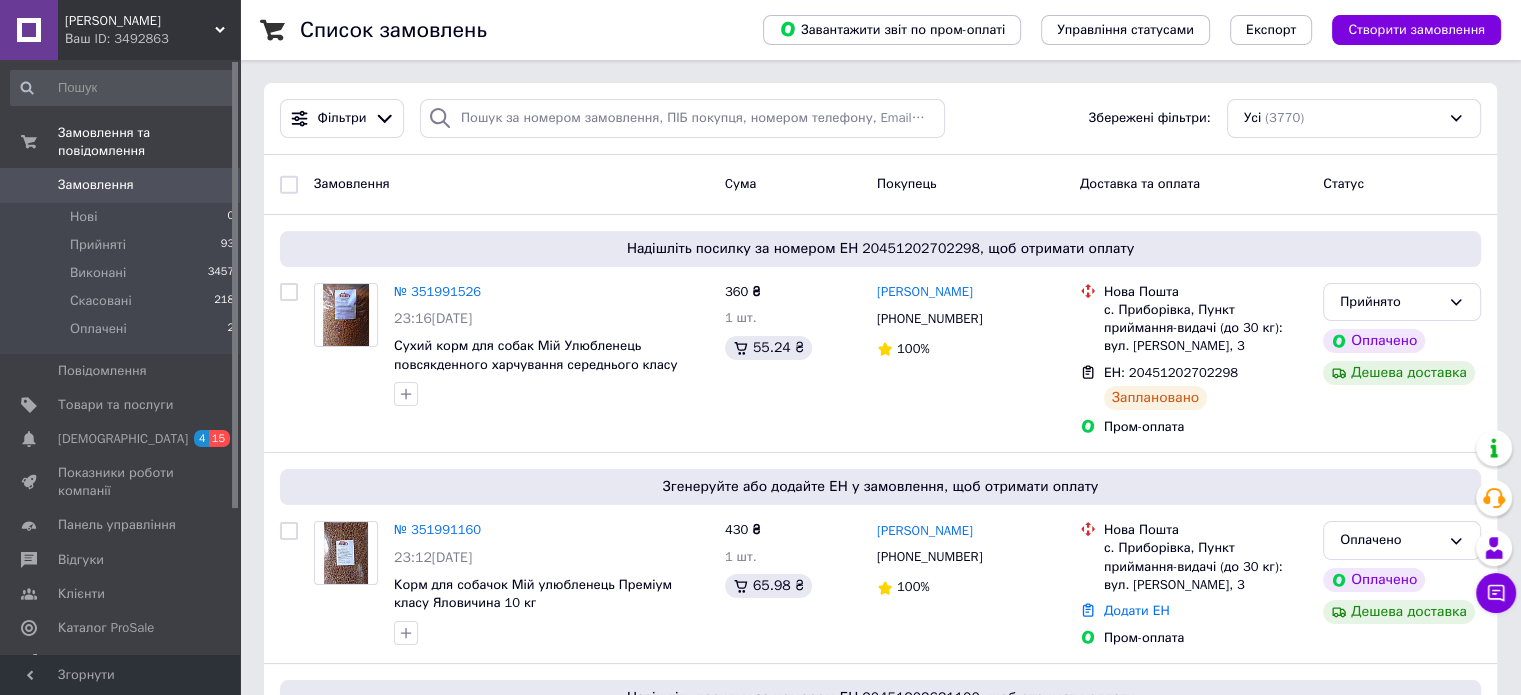 scroll, scrollTop: 200, scrollLeft: 0, axis: vertical 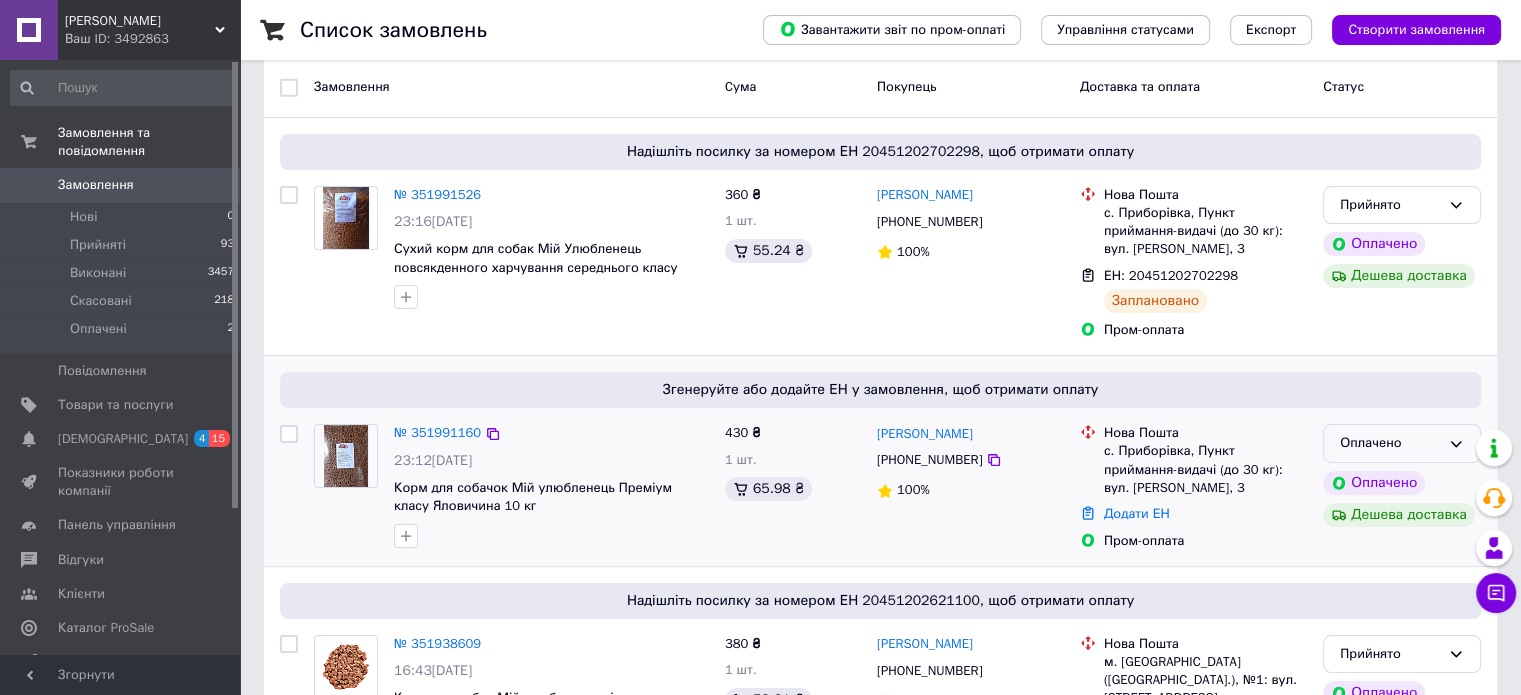 click on "Оплачено" at bounding box center (1390, 443) 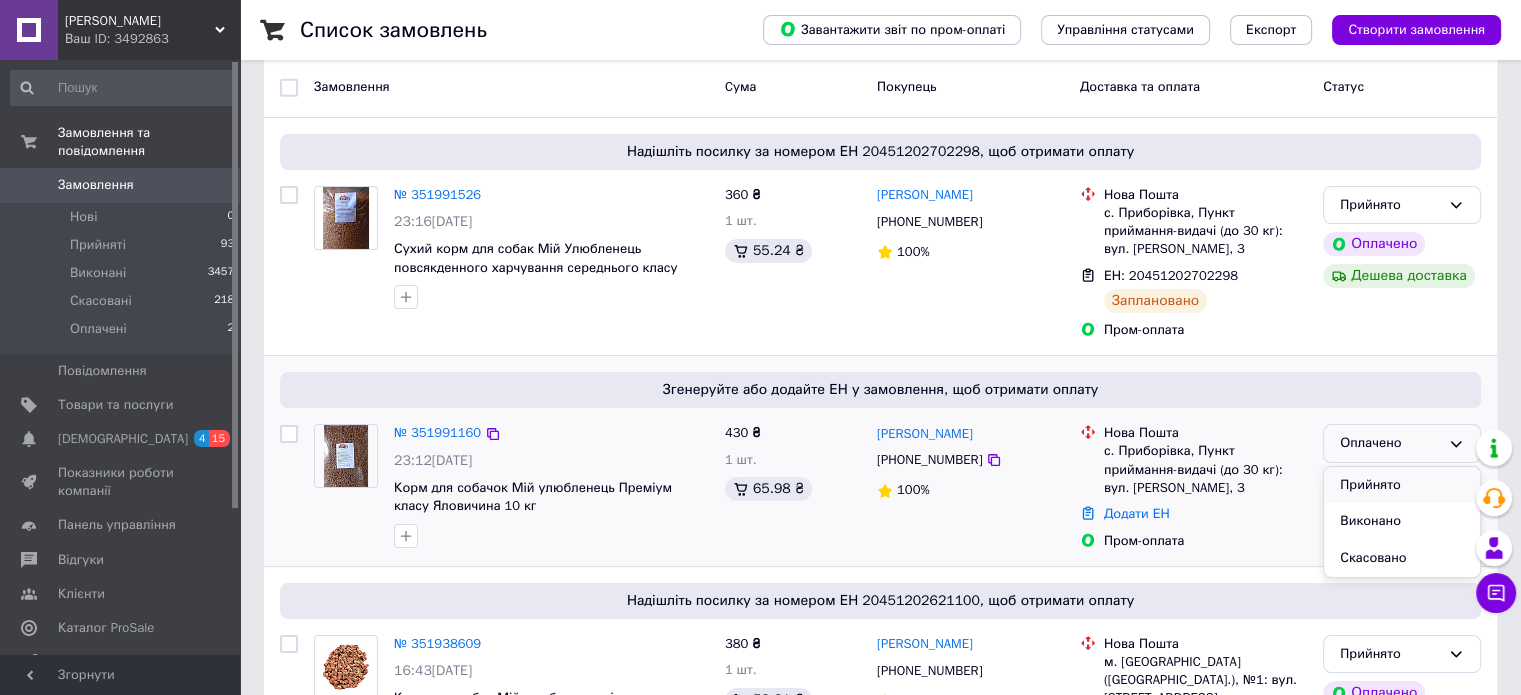 click on "Прийнято" at bounding box center [1402, 485] 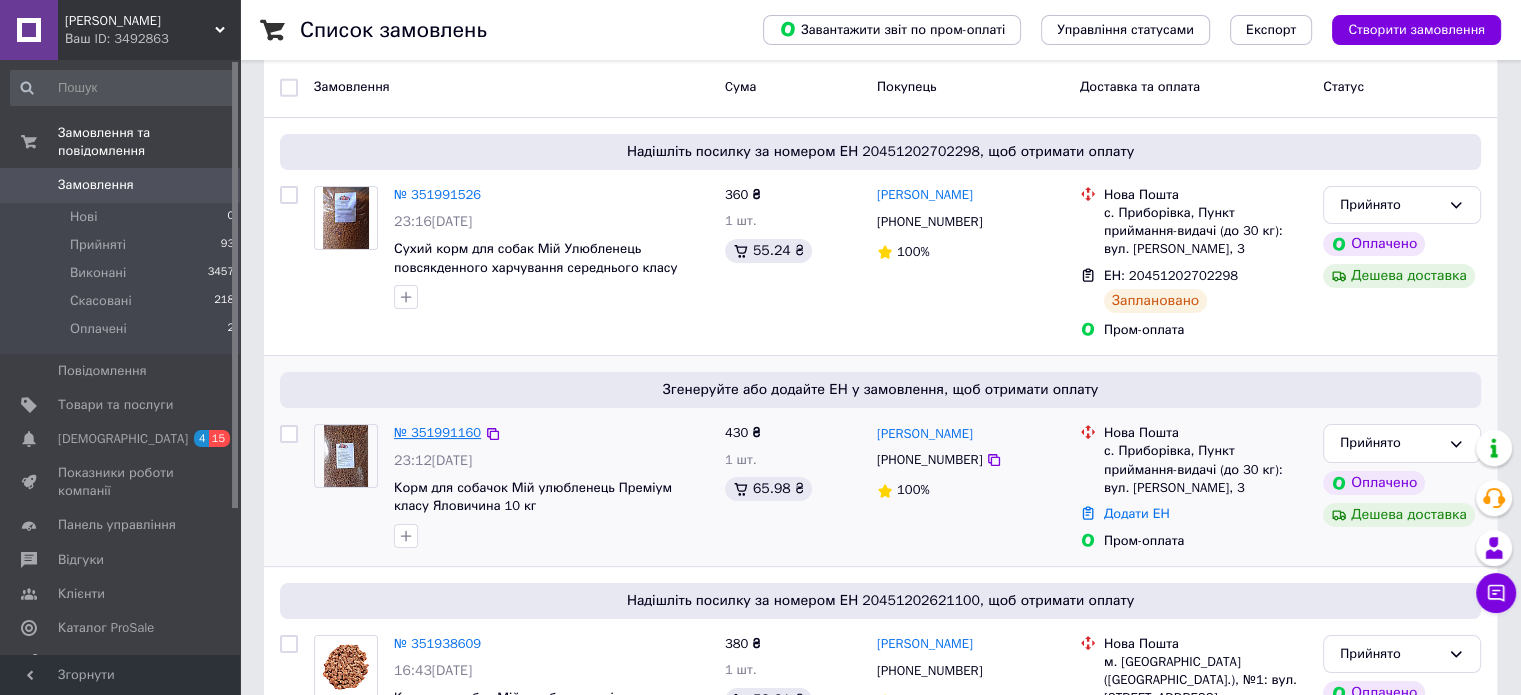 click on "№ 351991160" at bounding box center (437, 432) 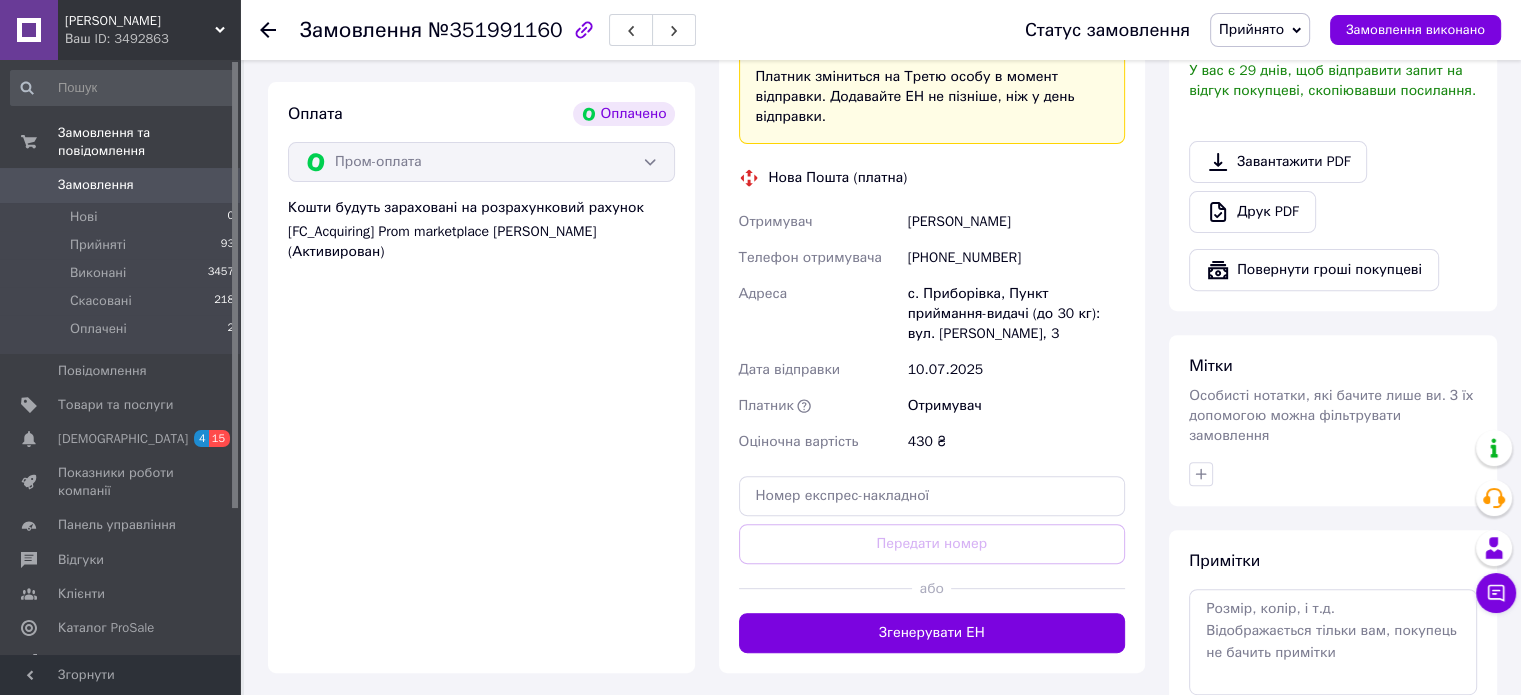 scroll, scrollTop: 700, scrollLeft: 0, axis: vertical 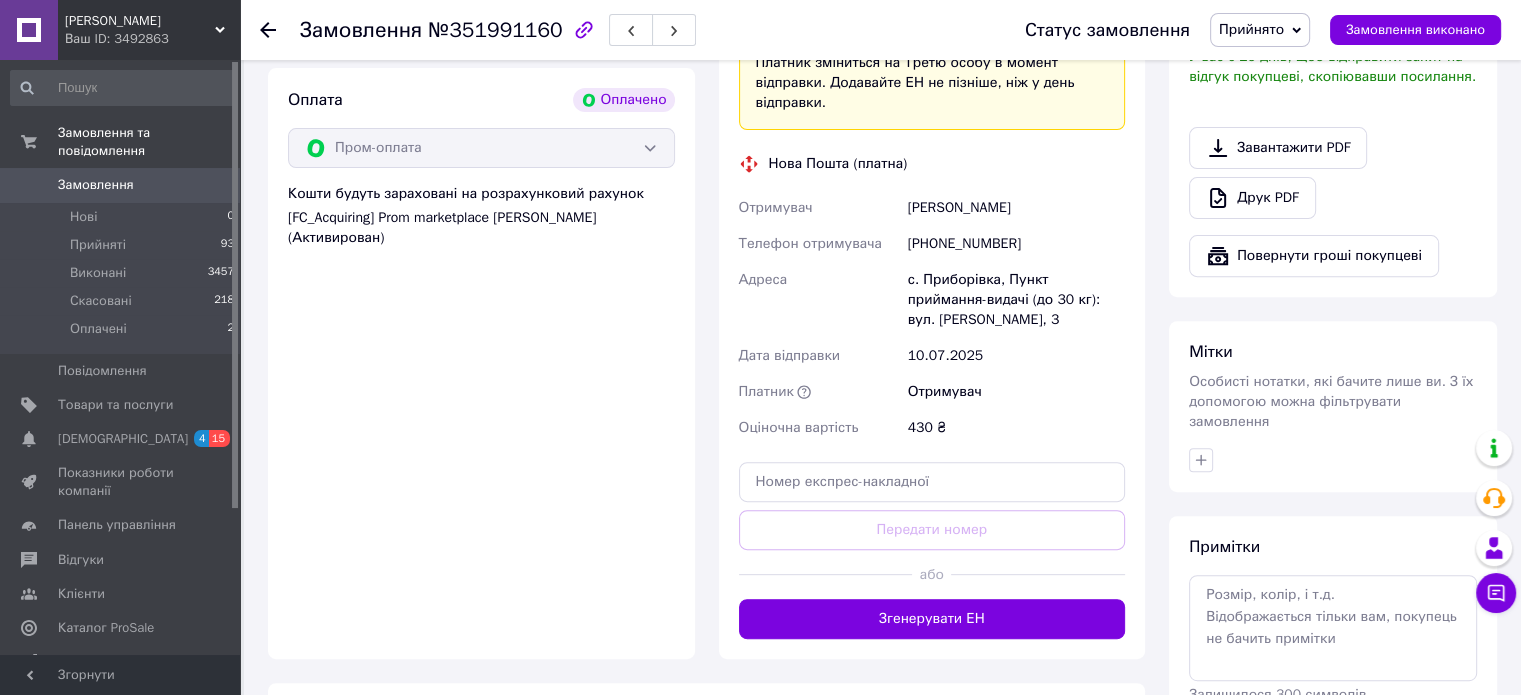 click on "Згенерувати ЕН" at bounding box center [932, 619] 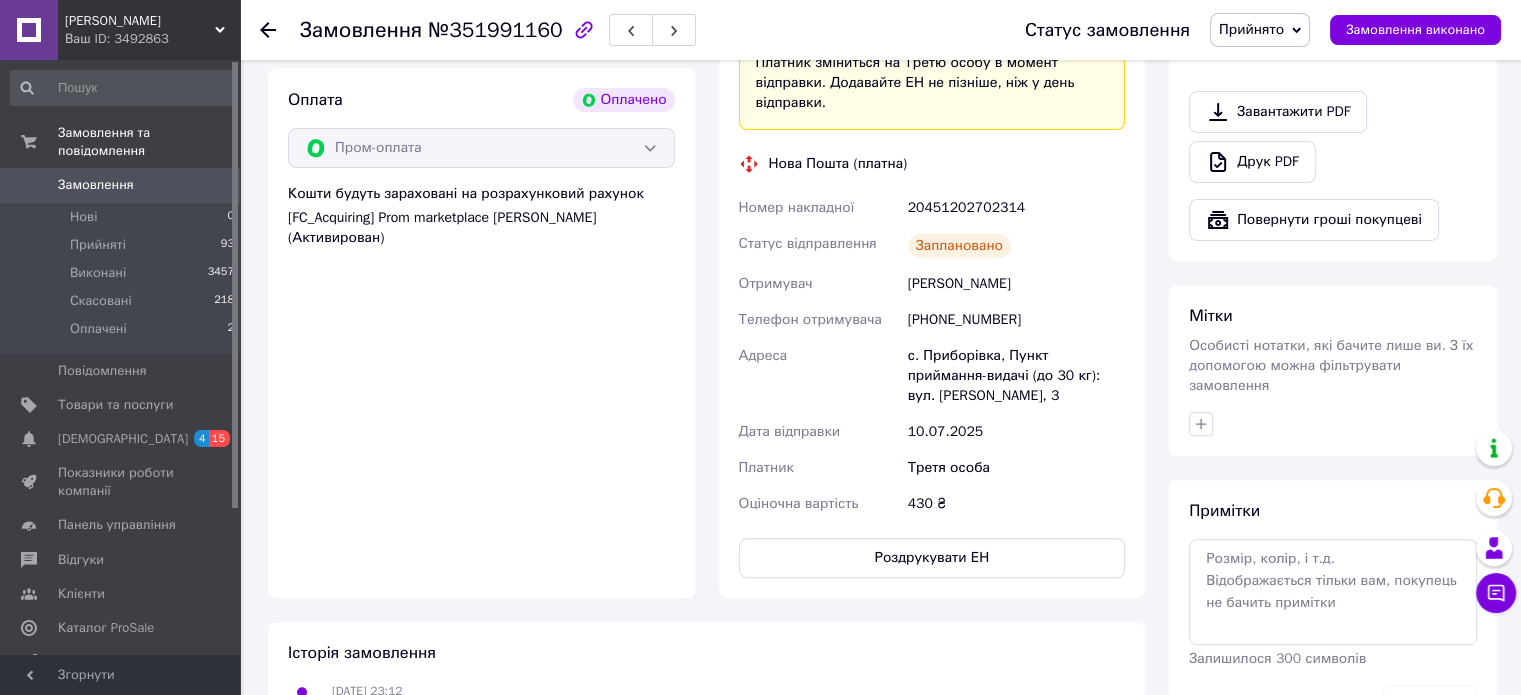 scroll, scrollTop: 600, scrollLeft: 0, axis: vertical 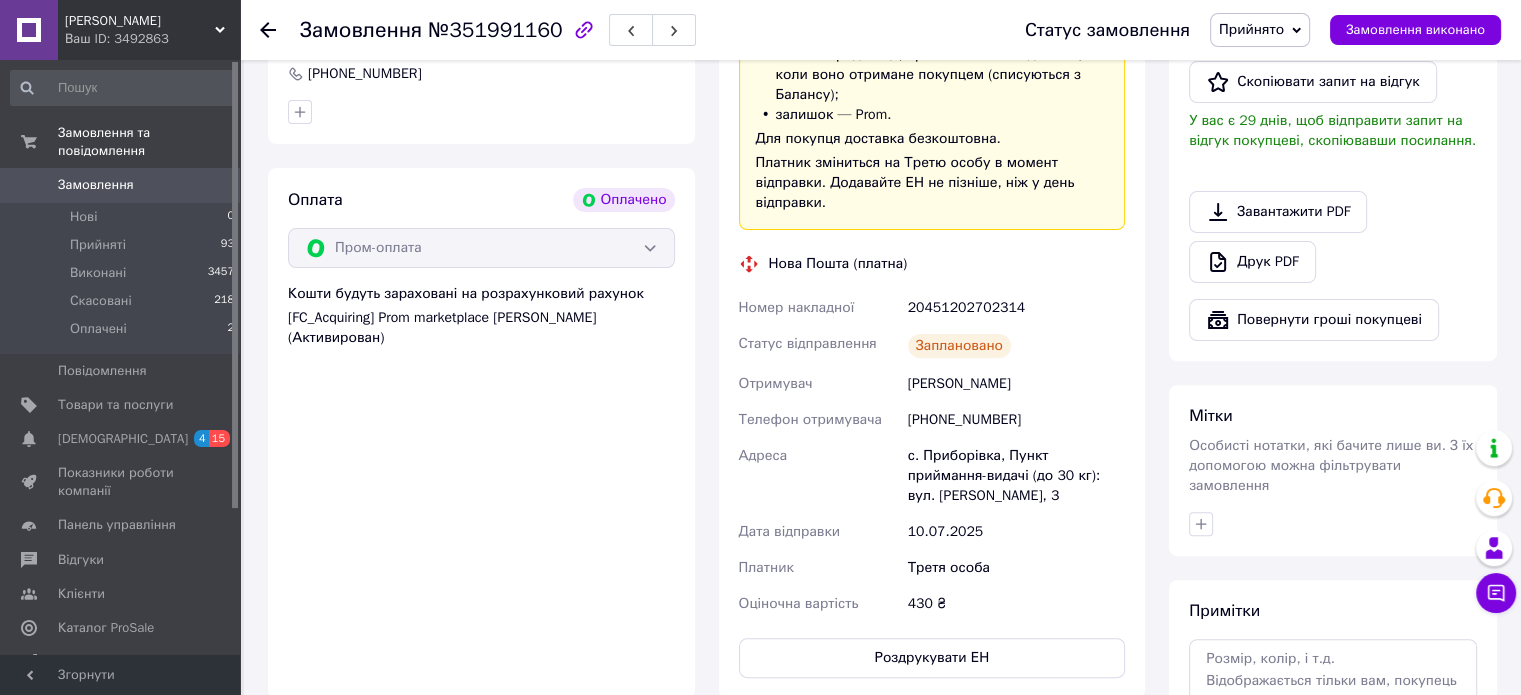 click on "Замовлення" at bounding box center [96, 185] 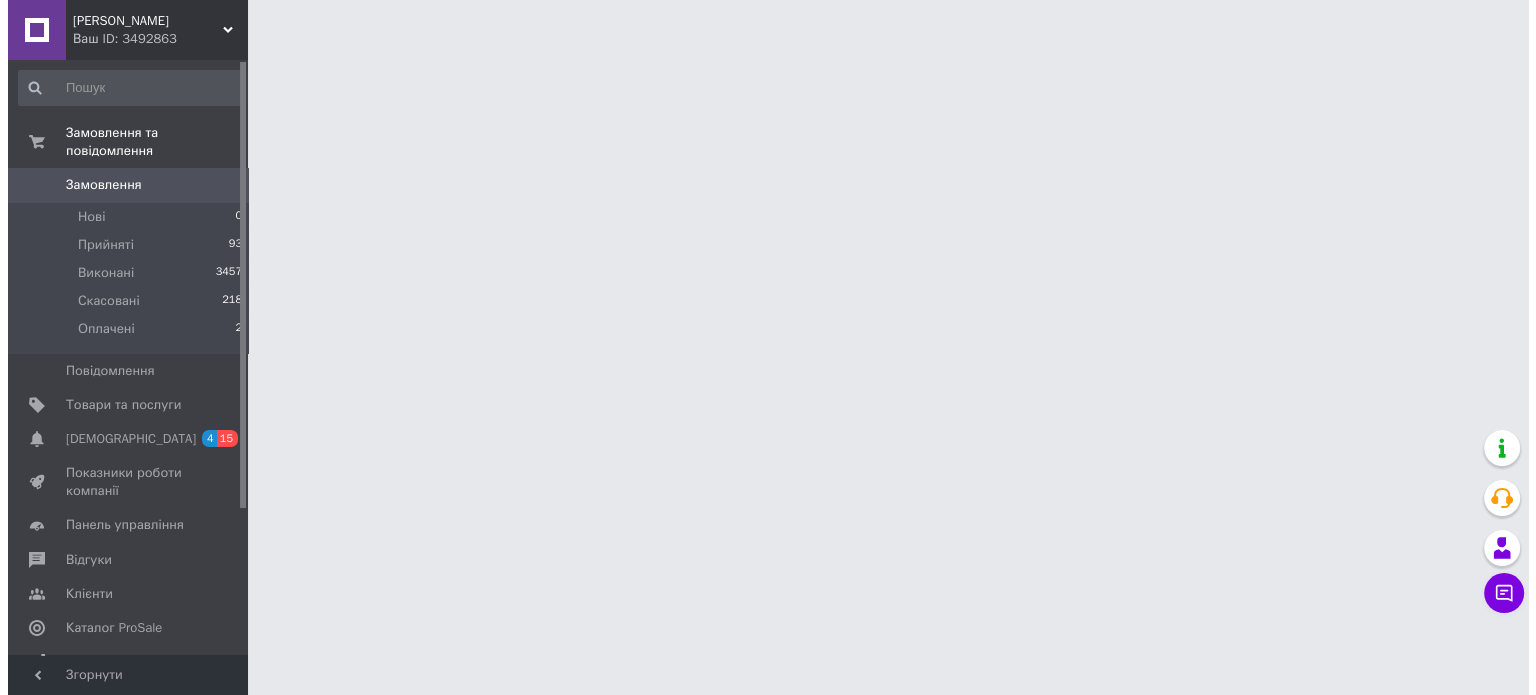 scroll, scrollTop: 0, scrollLeft: 0, axis: both 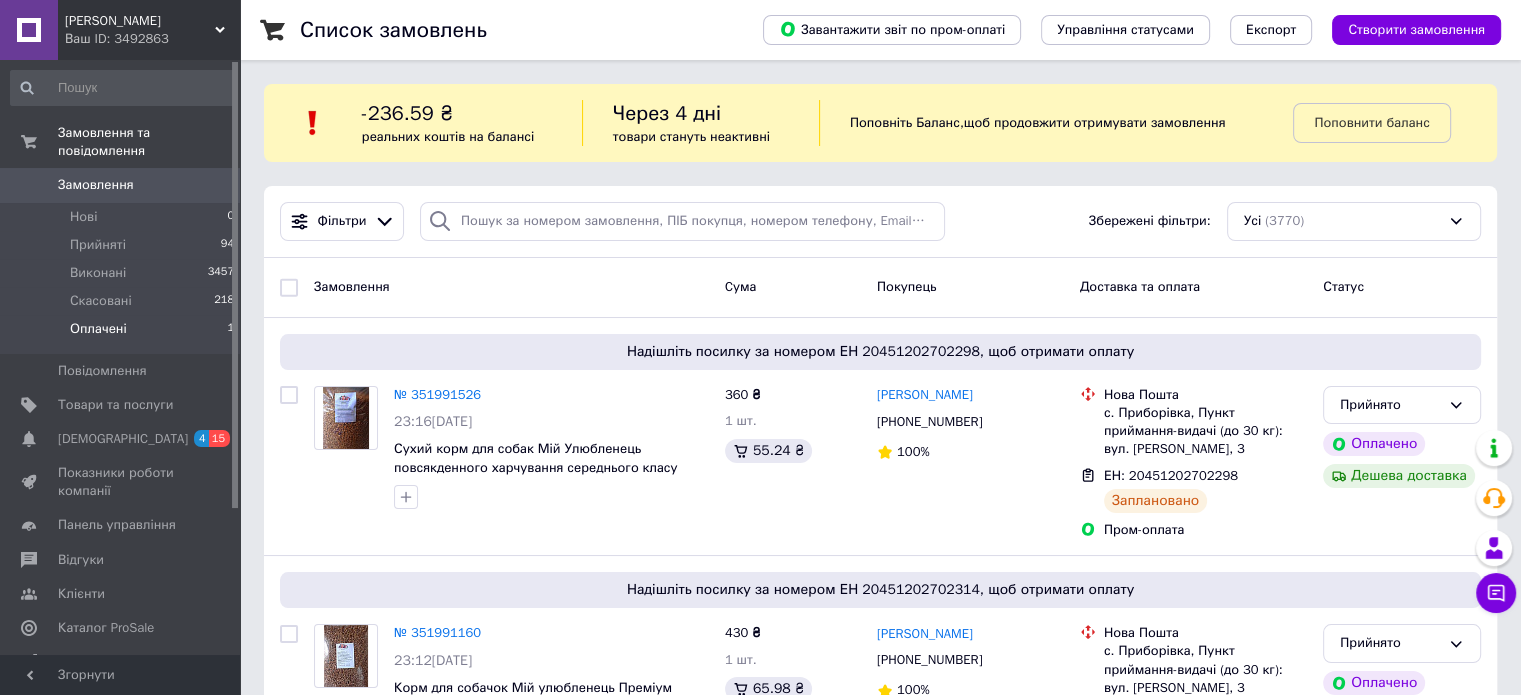 click on "Оплачені" at bounding box center (98, 329) 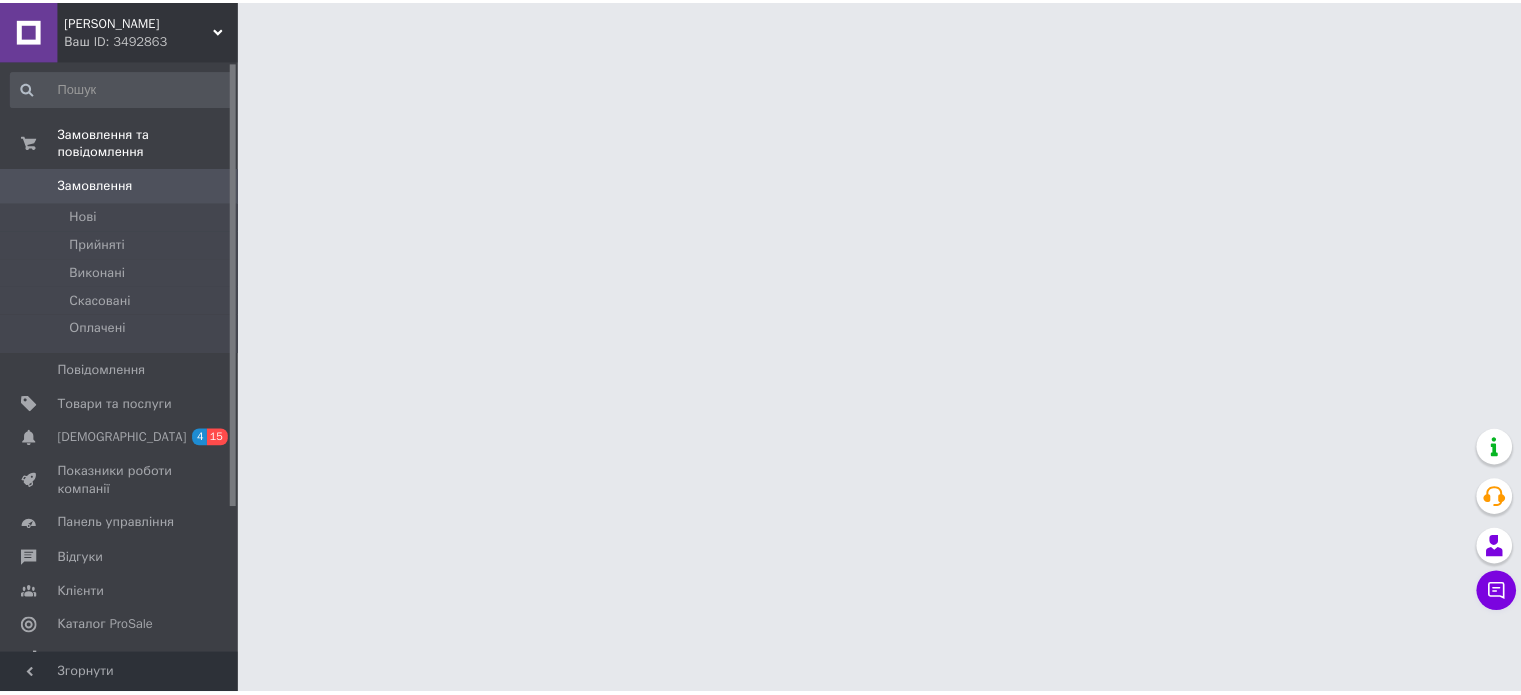 scroll, scrollTop: 0, scrollLeft: 0, axis: both 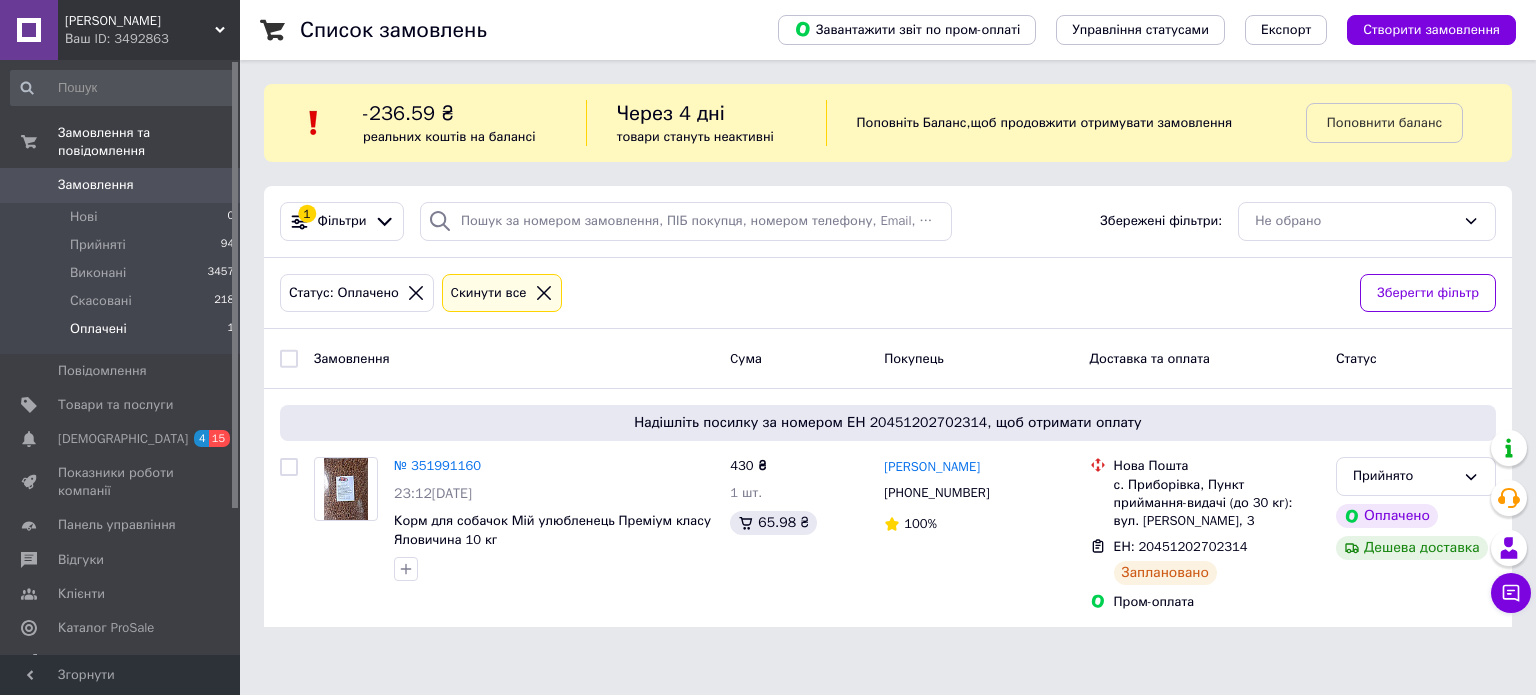 click on "Замовлення" at bounding box center [96, 185] 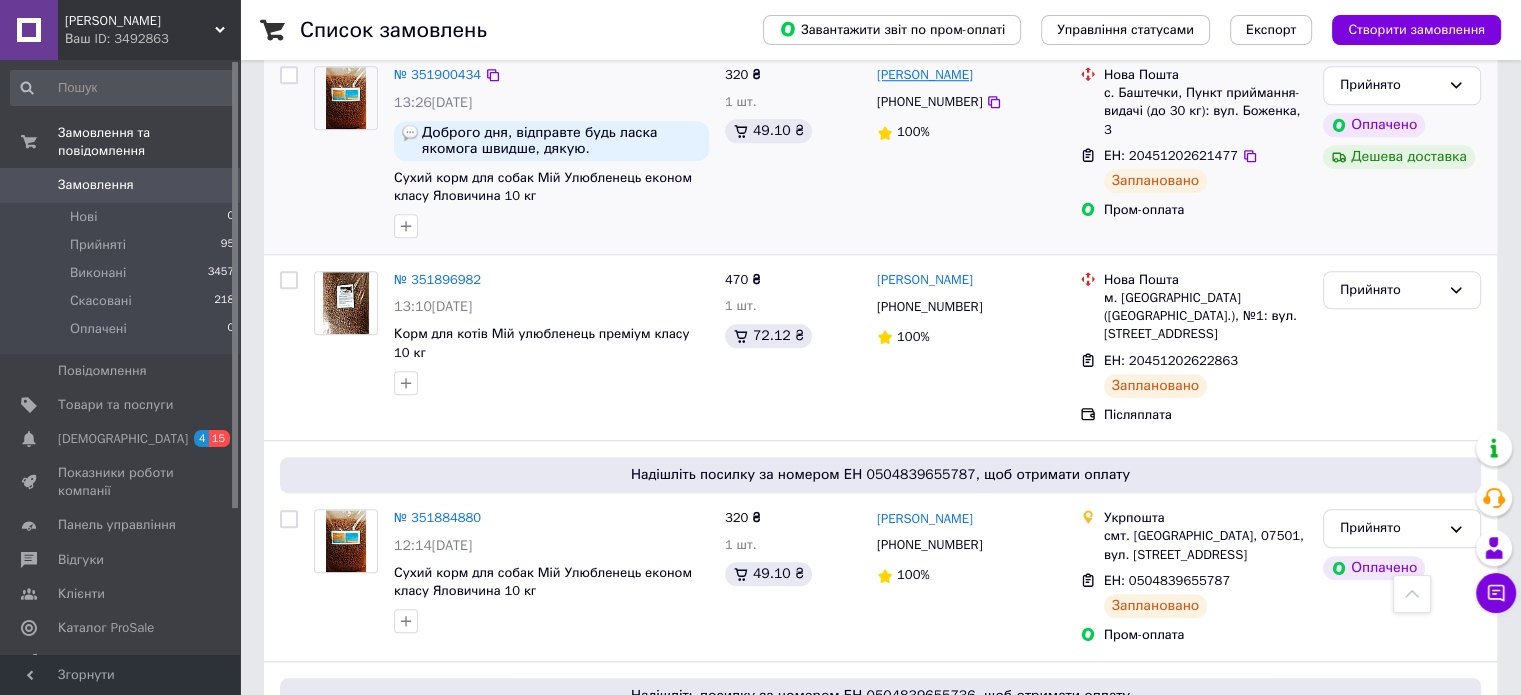 scroll, scrollTop: 1600, scrollLeft: 0, axis: vertical 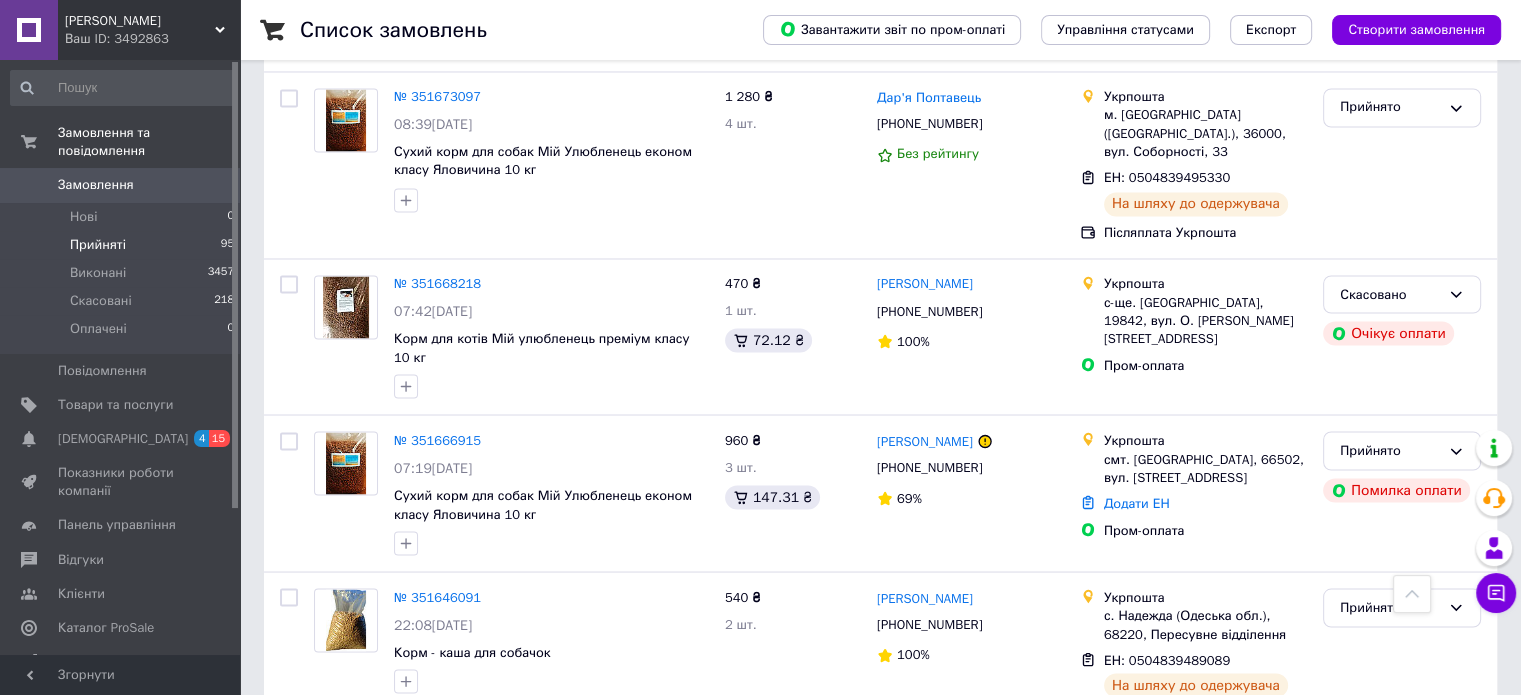 click on "Прийняті" at bounding box center [98, 245] 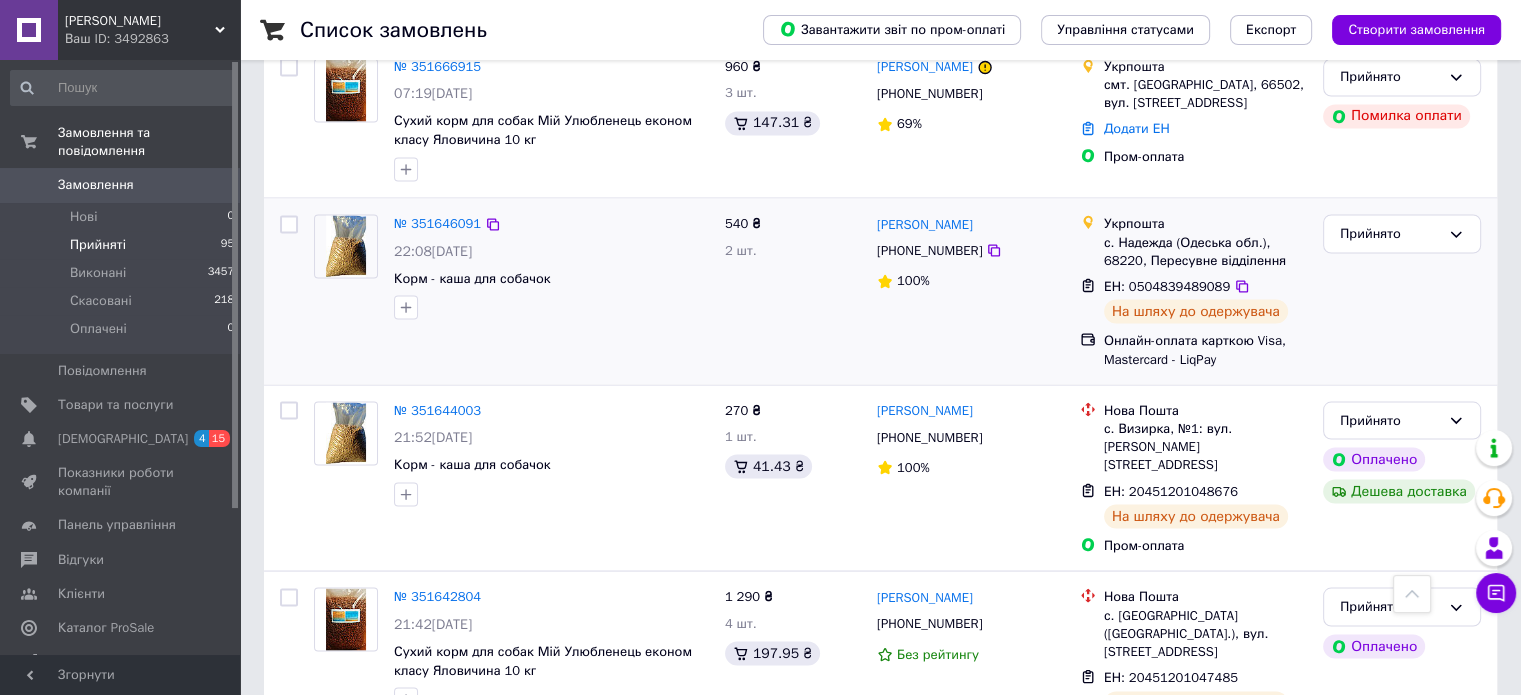 scroll, scrollTop: 3644, scrollLeft: 0, axis: vertical 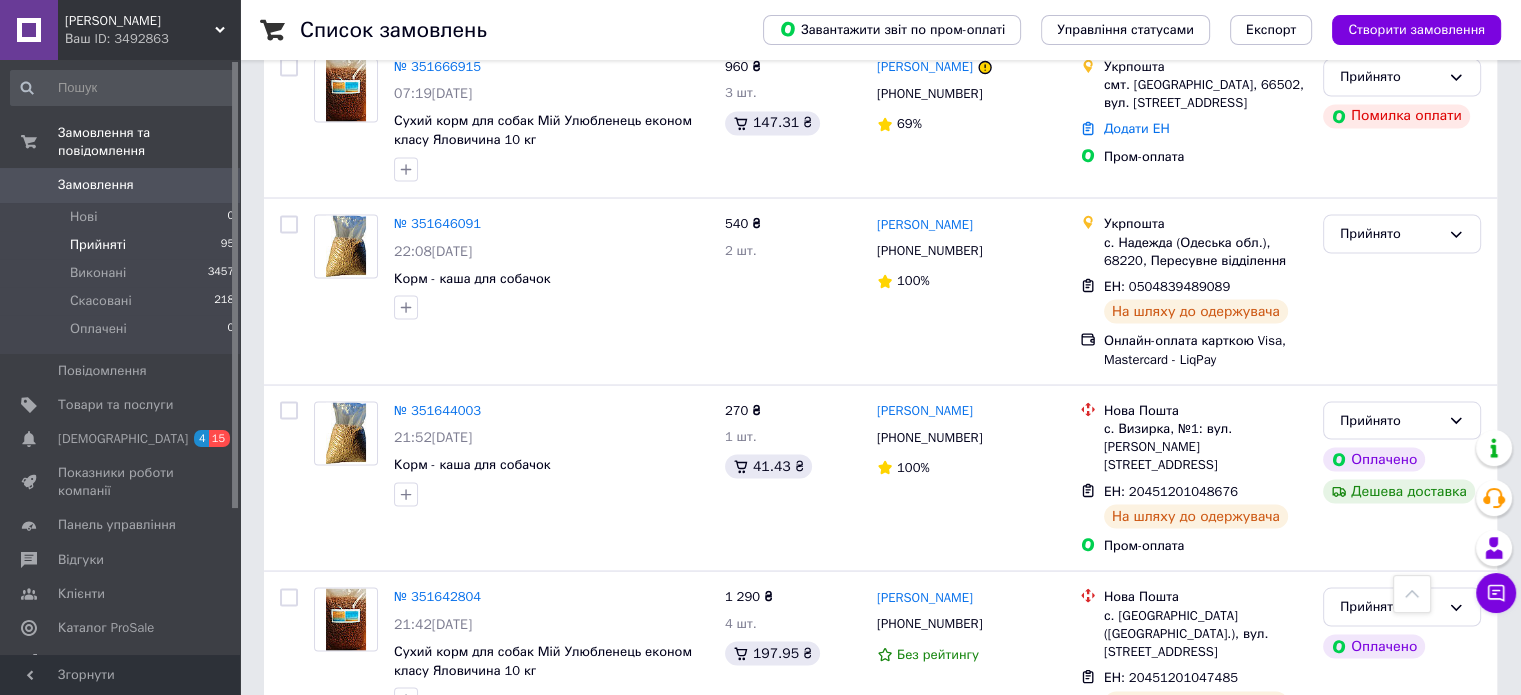 click on "2" at bounding box center (327, 804) 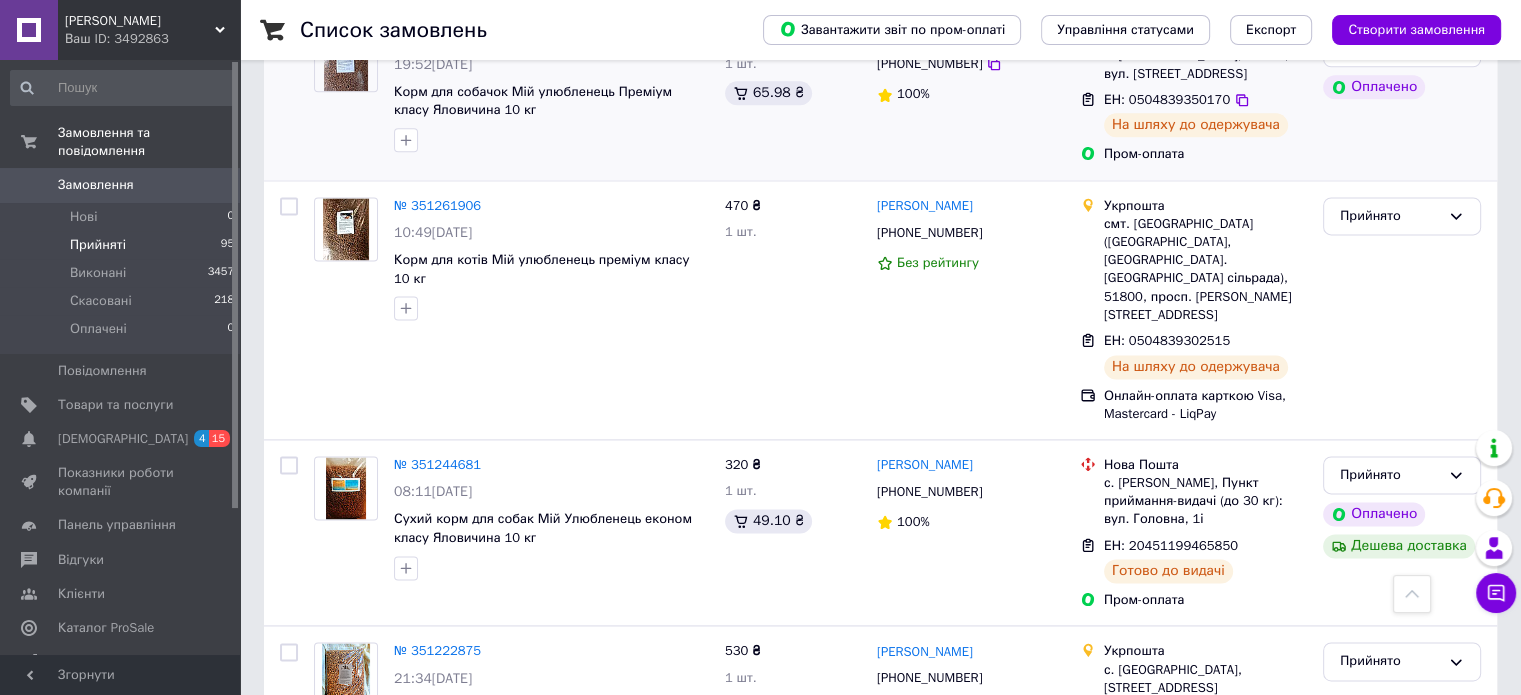 scroll, scrollTop: 2700, scrollLeft: 0, axis: vertical 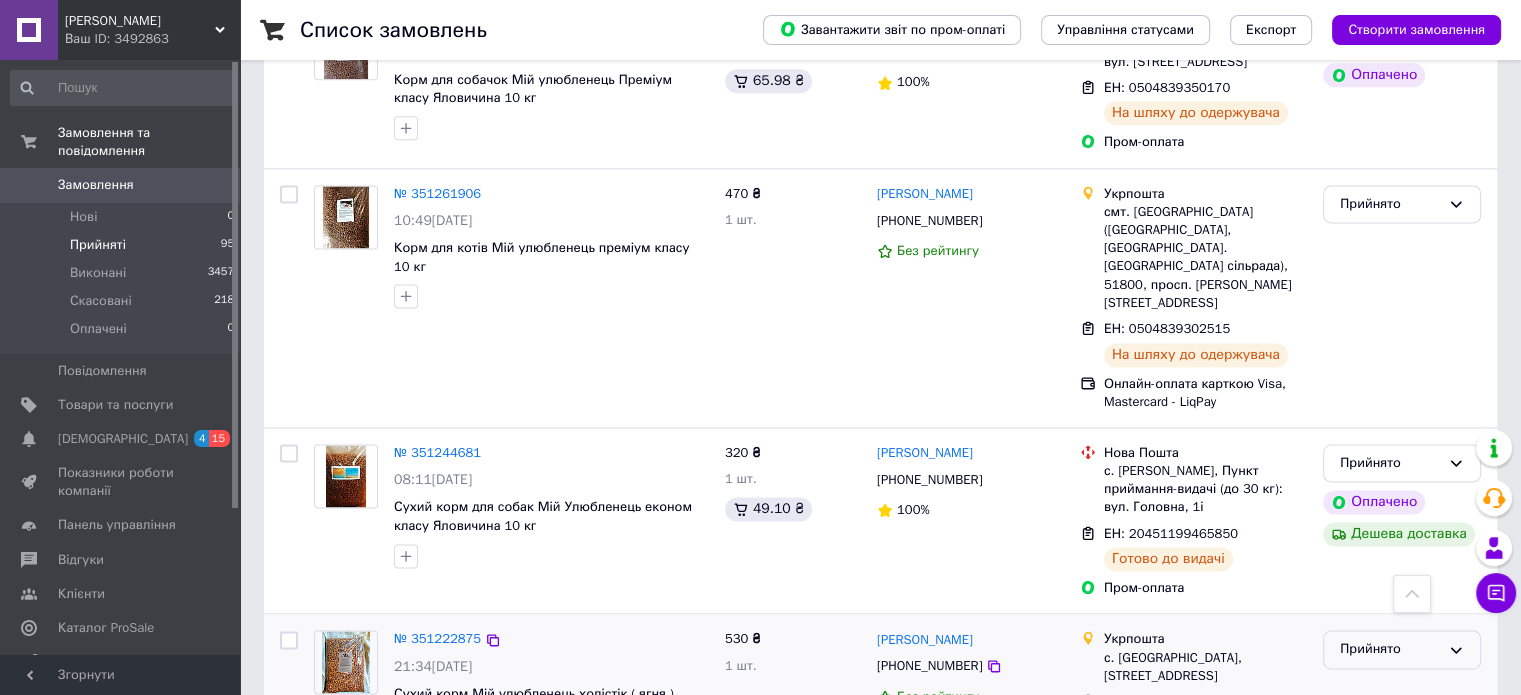 click on "Прийнято" at bounding box center (1390, 649) 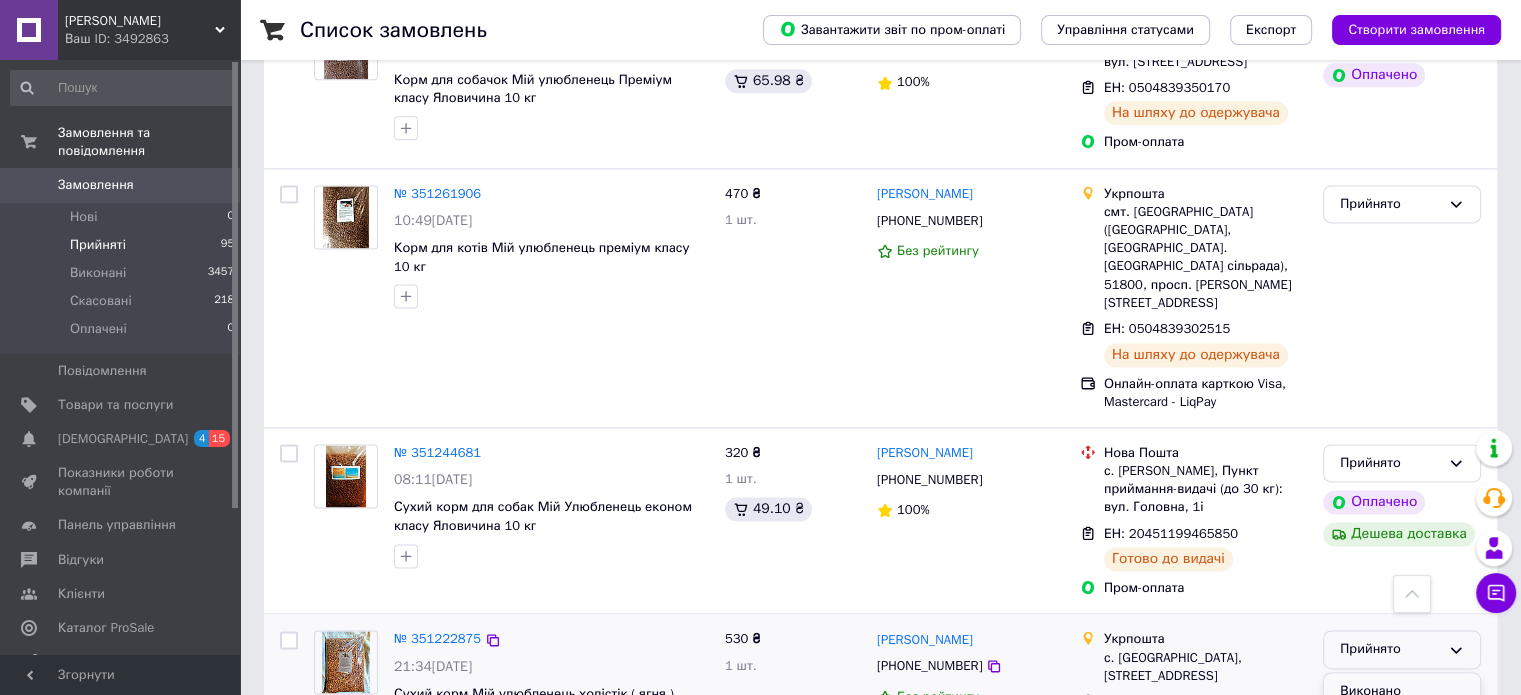 click on "Виконано" at bounding box center (1402, 691) 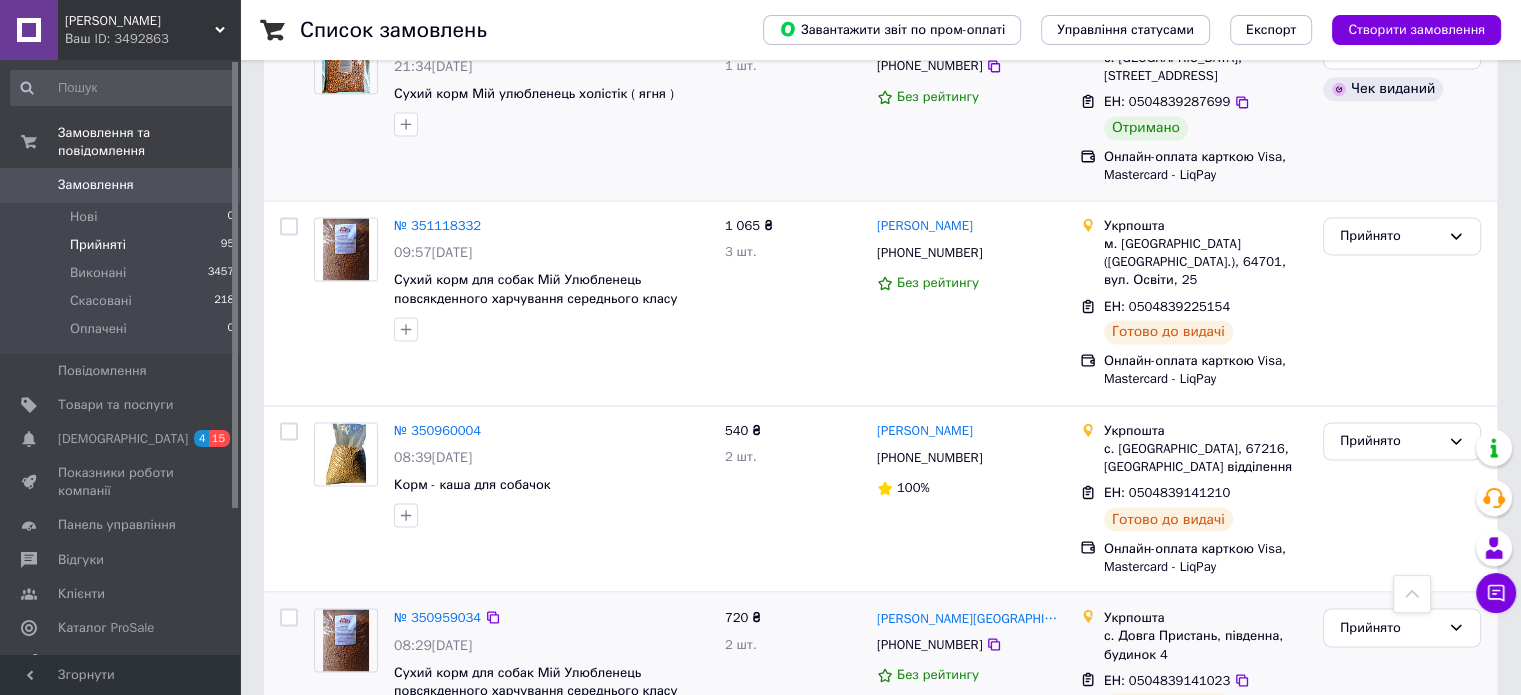 scroll, scrollTop: 3440, scrollLeft: 0, axis: vertical 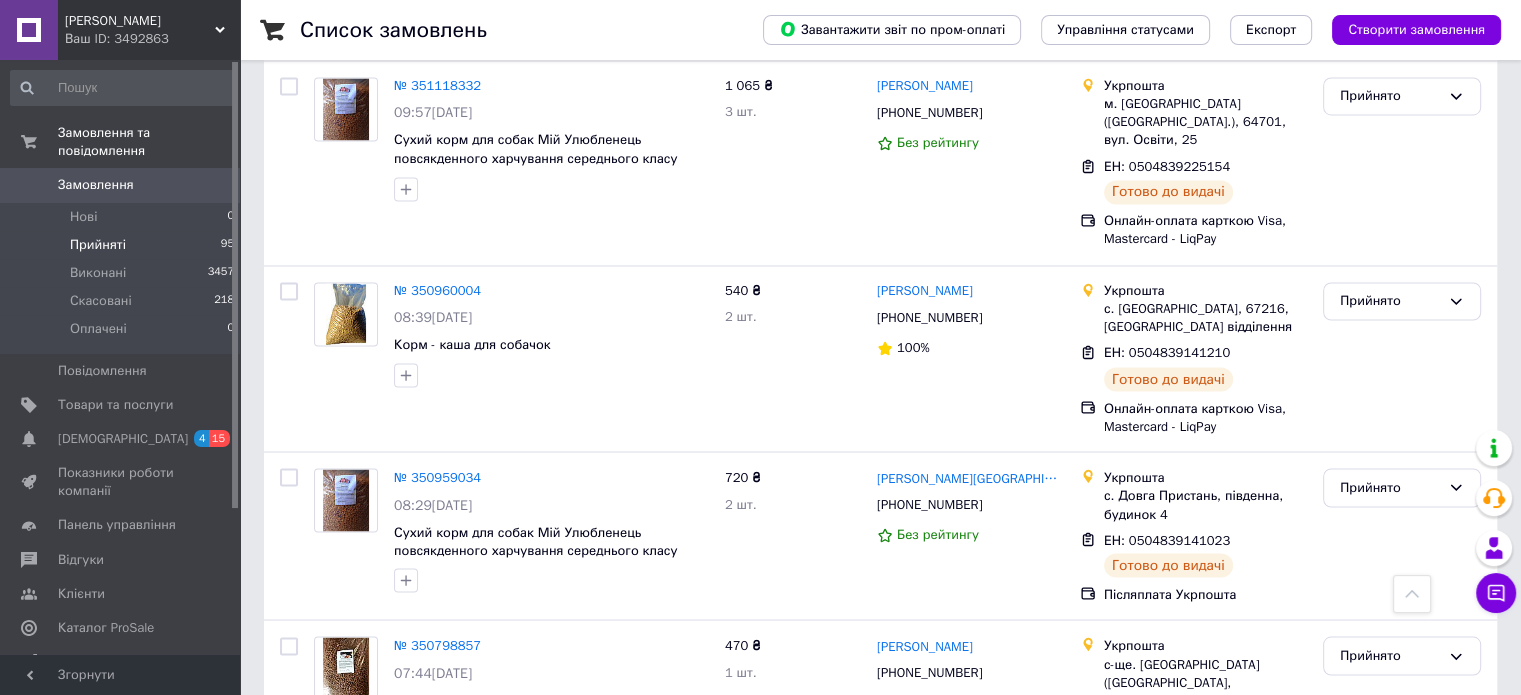 click on "3" at bounding box center (494, 924) 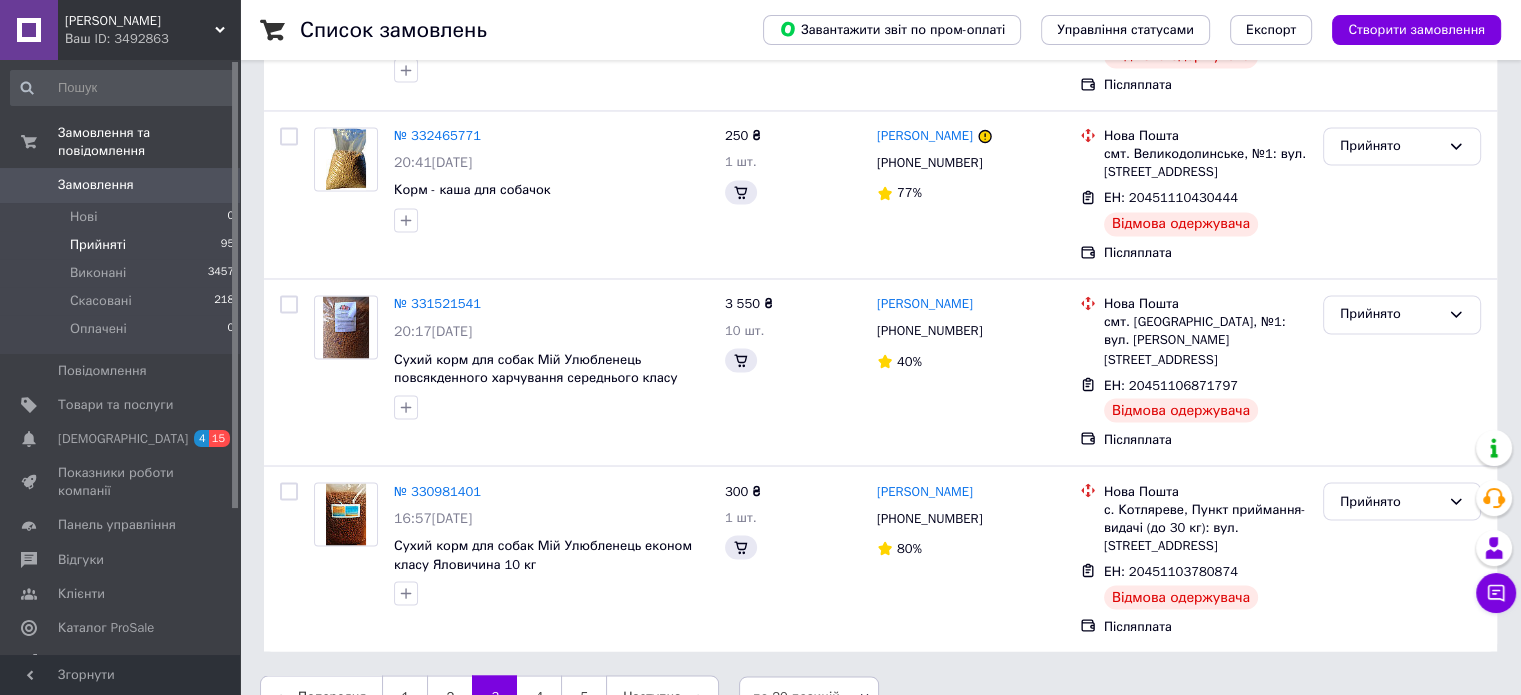 scroll, scrollTop: 0, scrollLeft: 0, axis: both 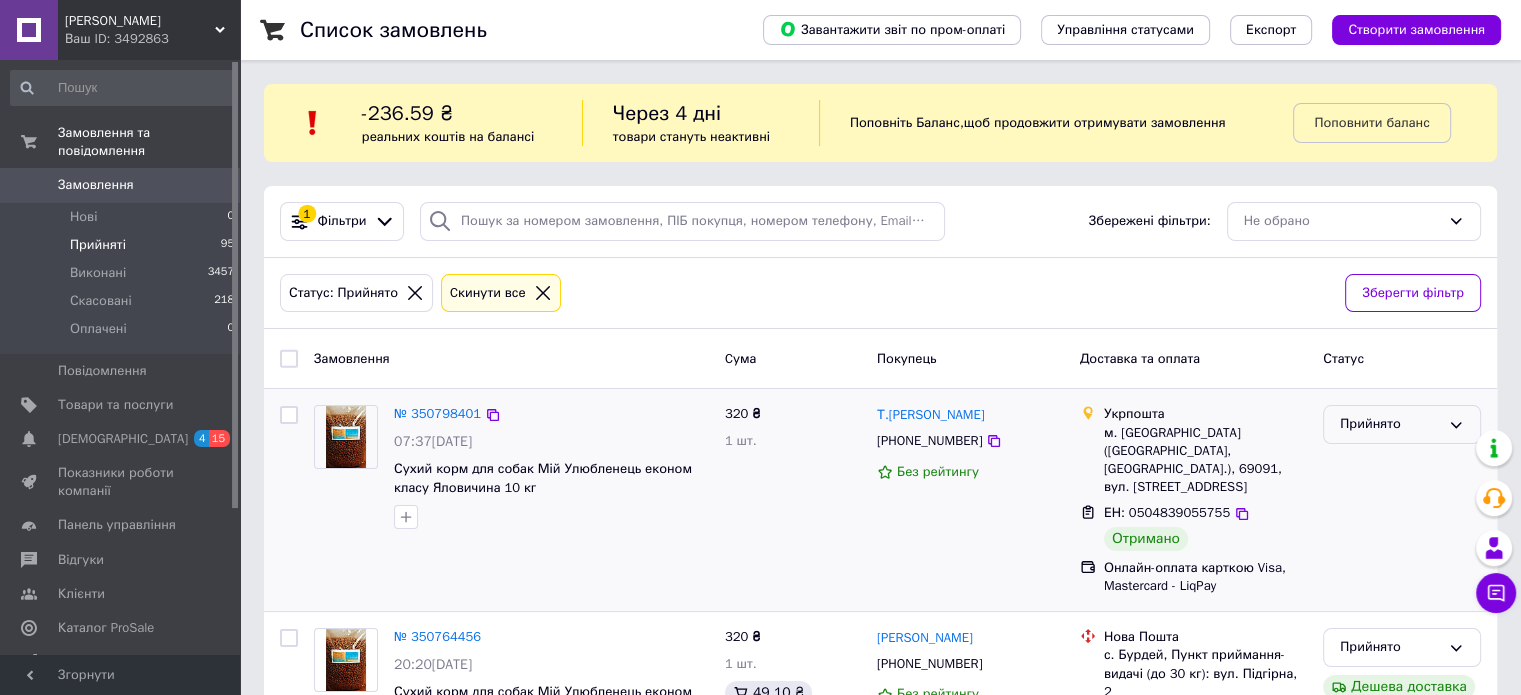 click on "Прийнято" at bounding box center [1402, 424] 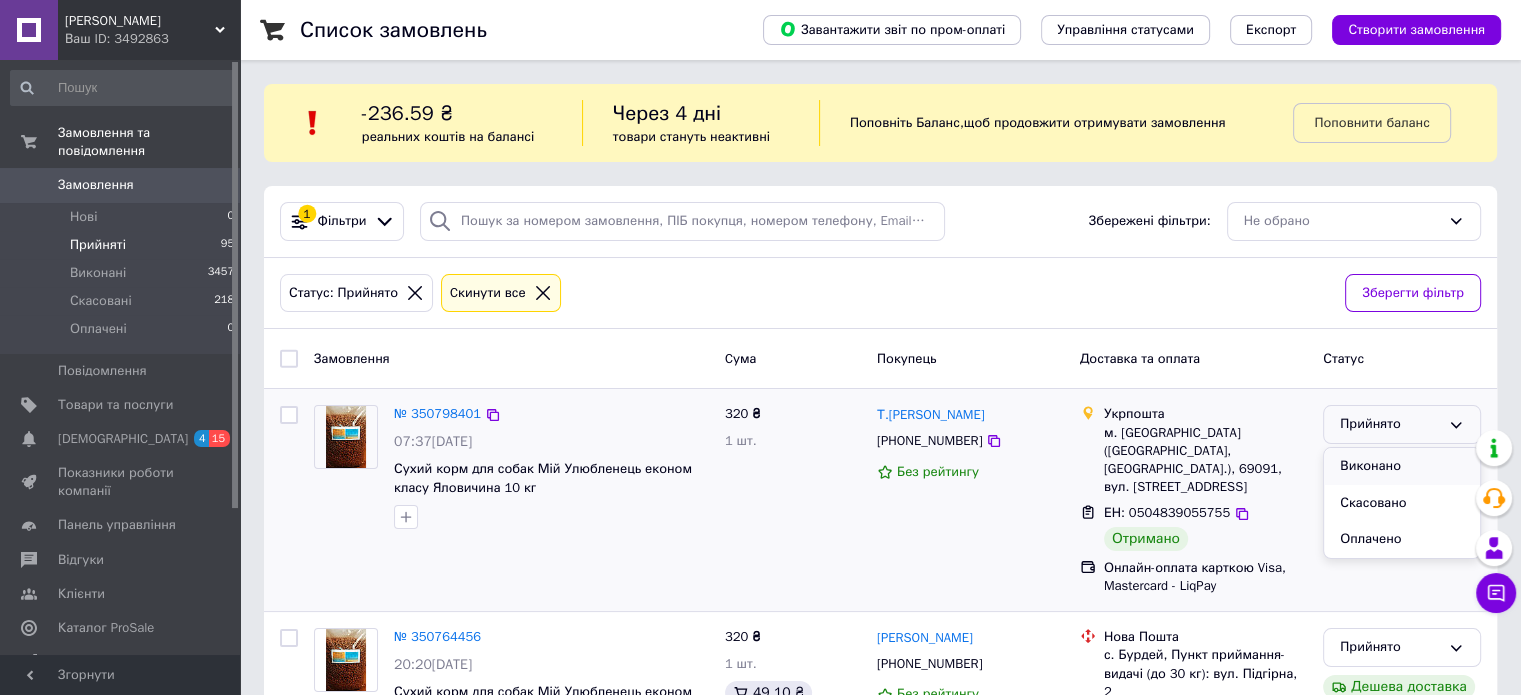 click on "Виконано" at bounding box center [1402, 466] 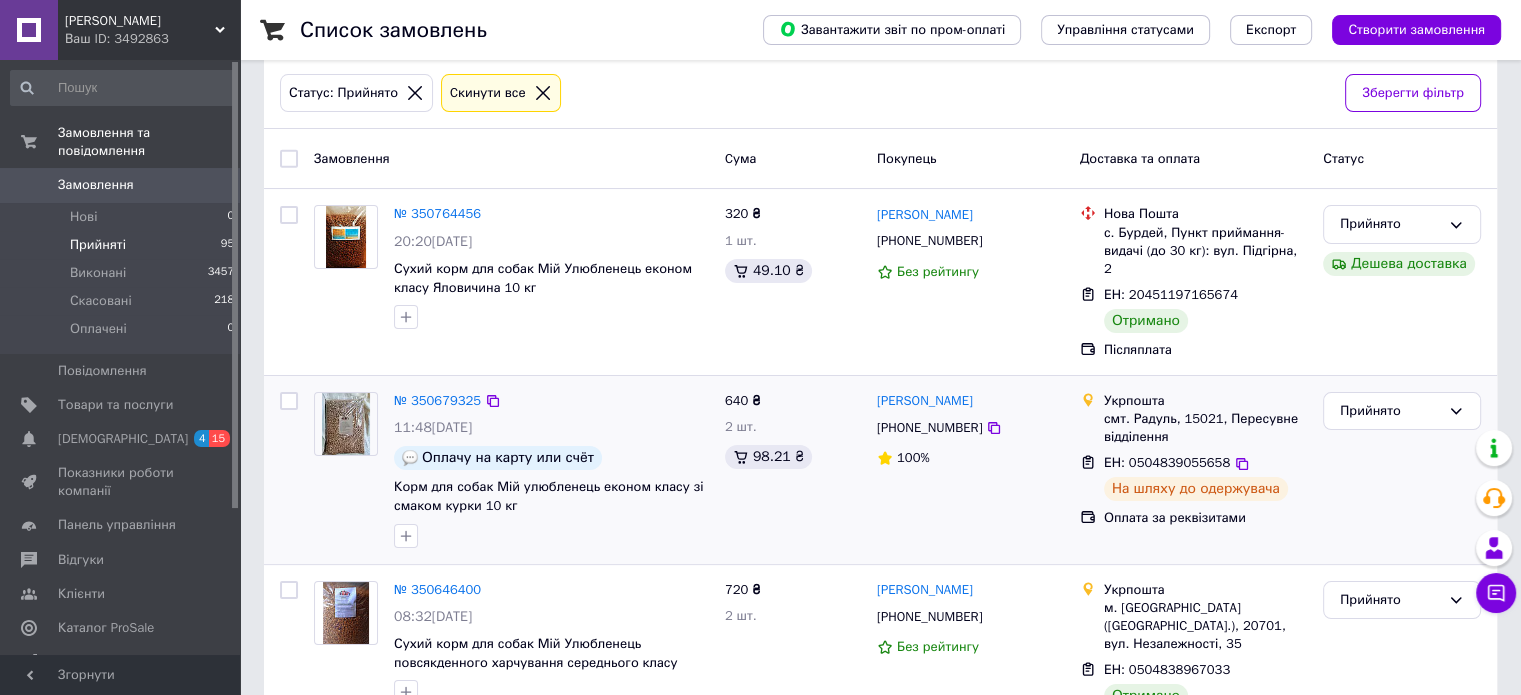 scroll, scrollTop: 300, scrollLeft: 0, axis: vertical 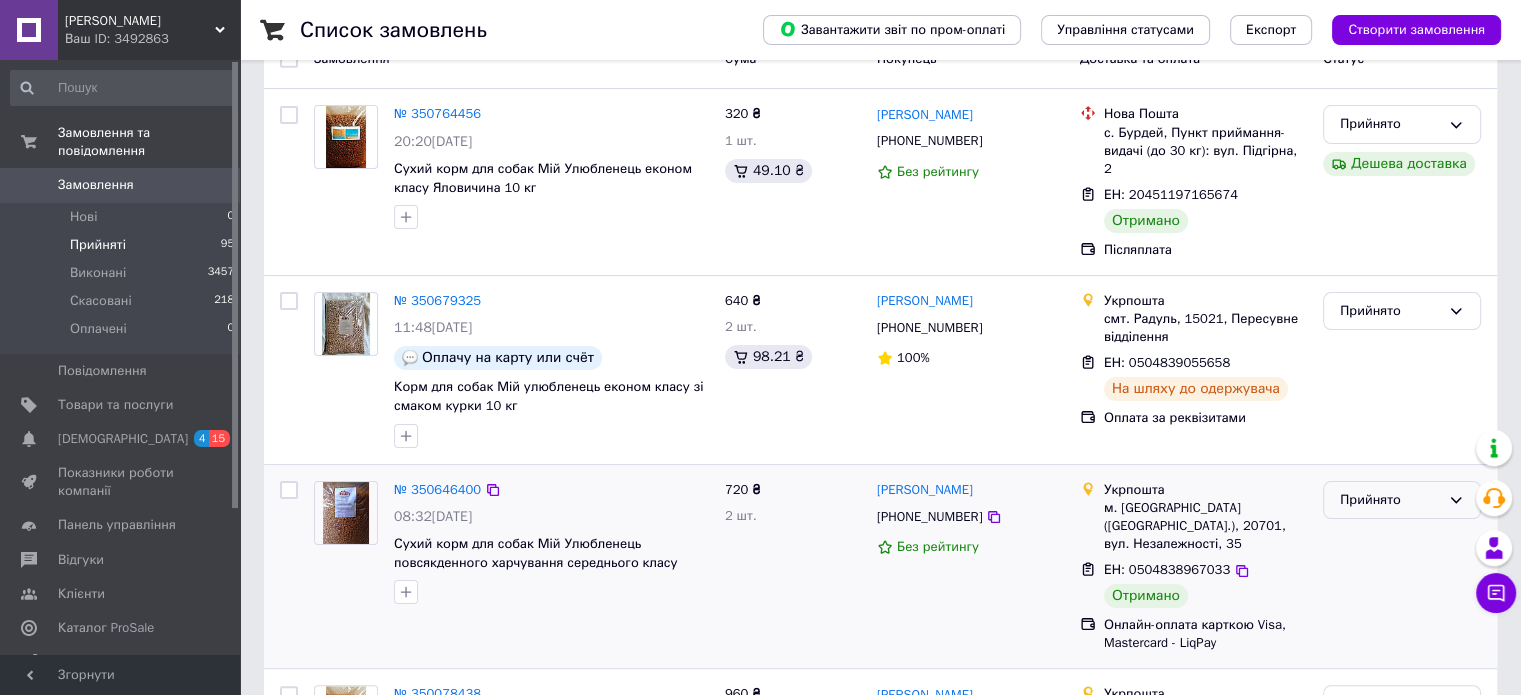 click on "Прийнято" at bounding box center (1390, 500) 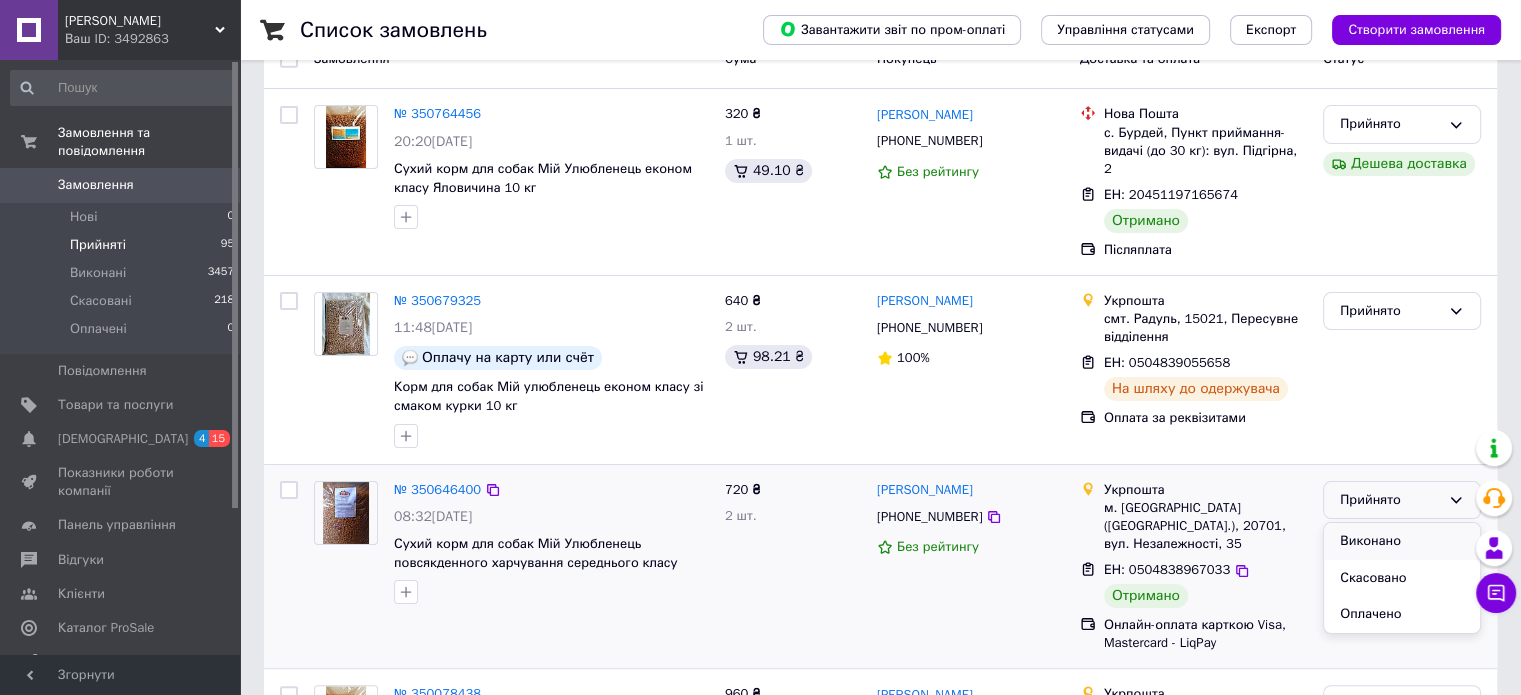 click on "Виконано" at bounding box center [1402, 541] 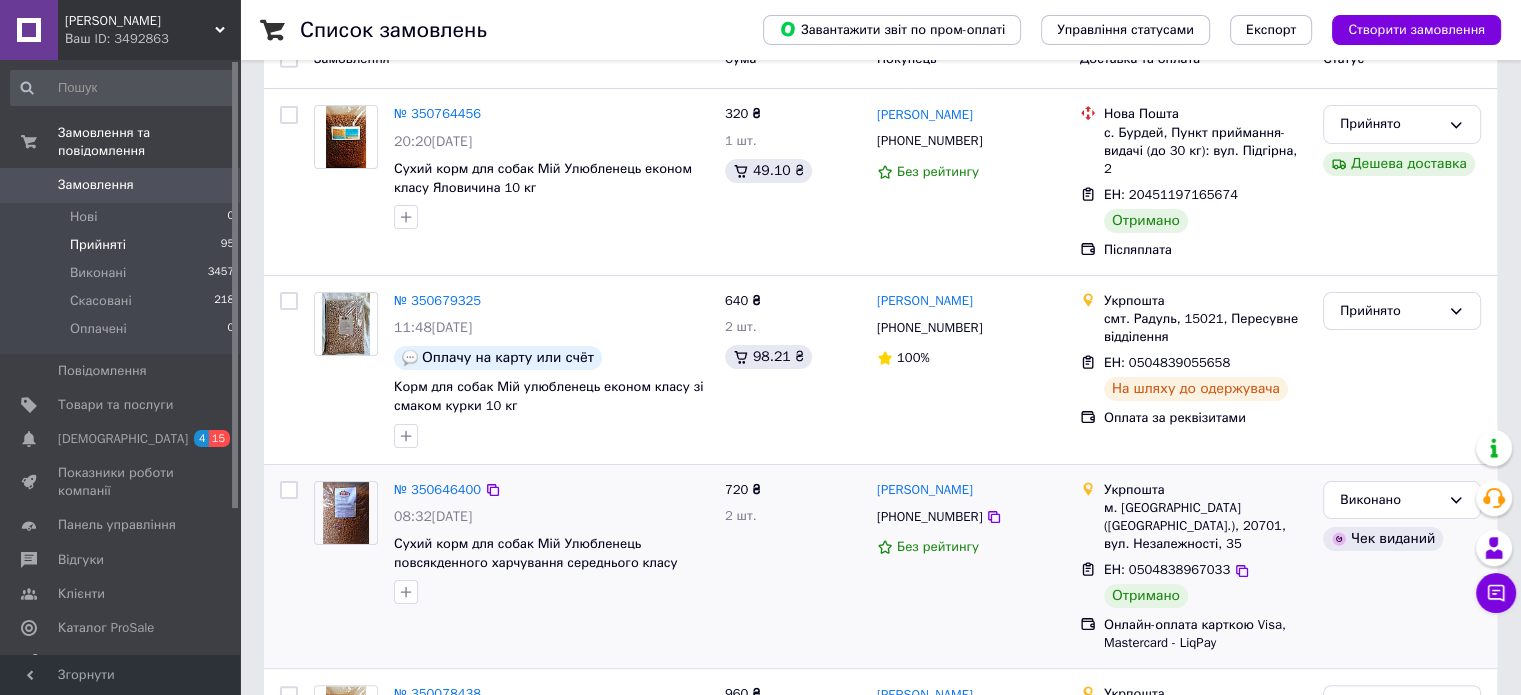 scroll, scrollTop: 0, scrollLeft: 0, axis: both 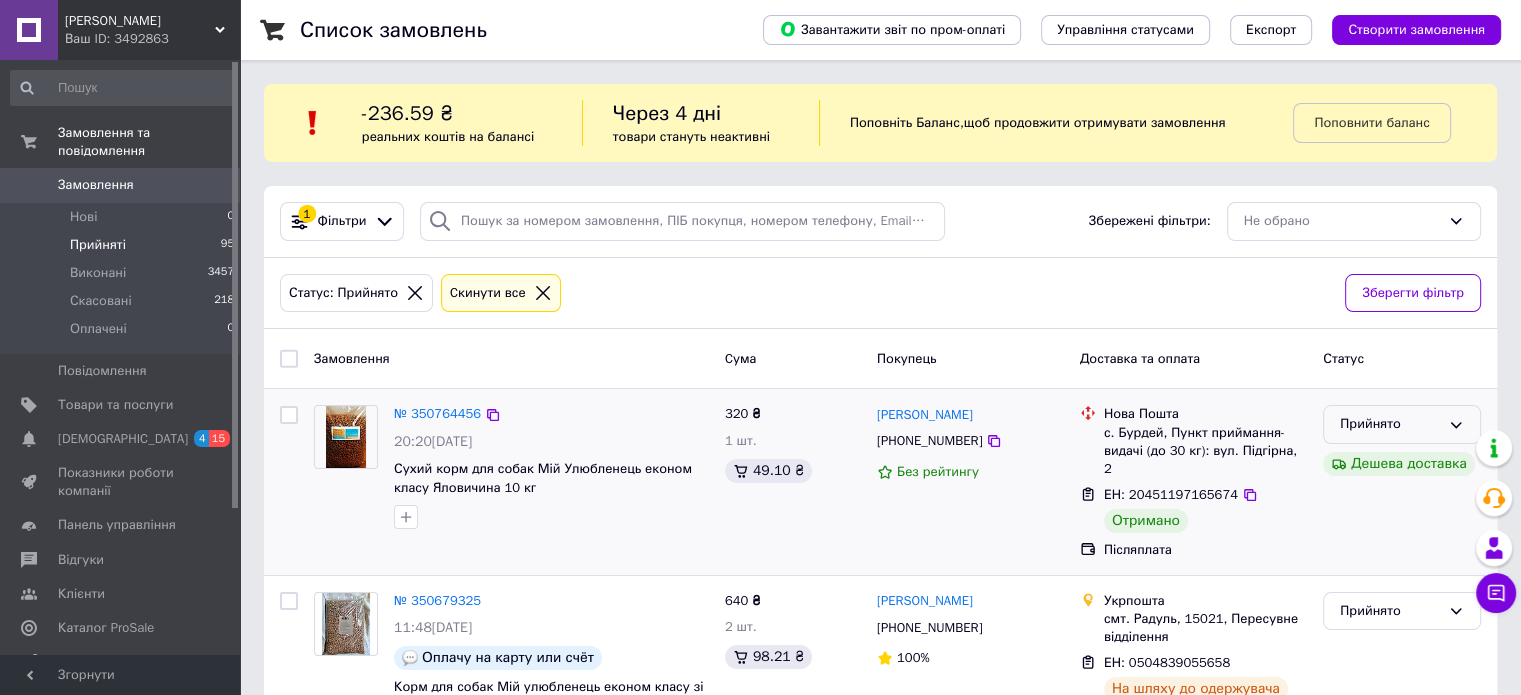 click on "Прийнято" at bounding box center (1390, 424) 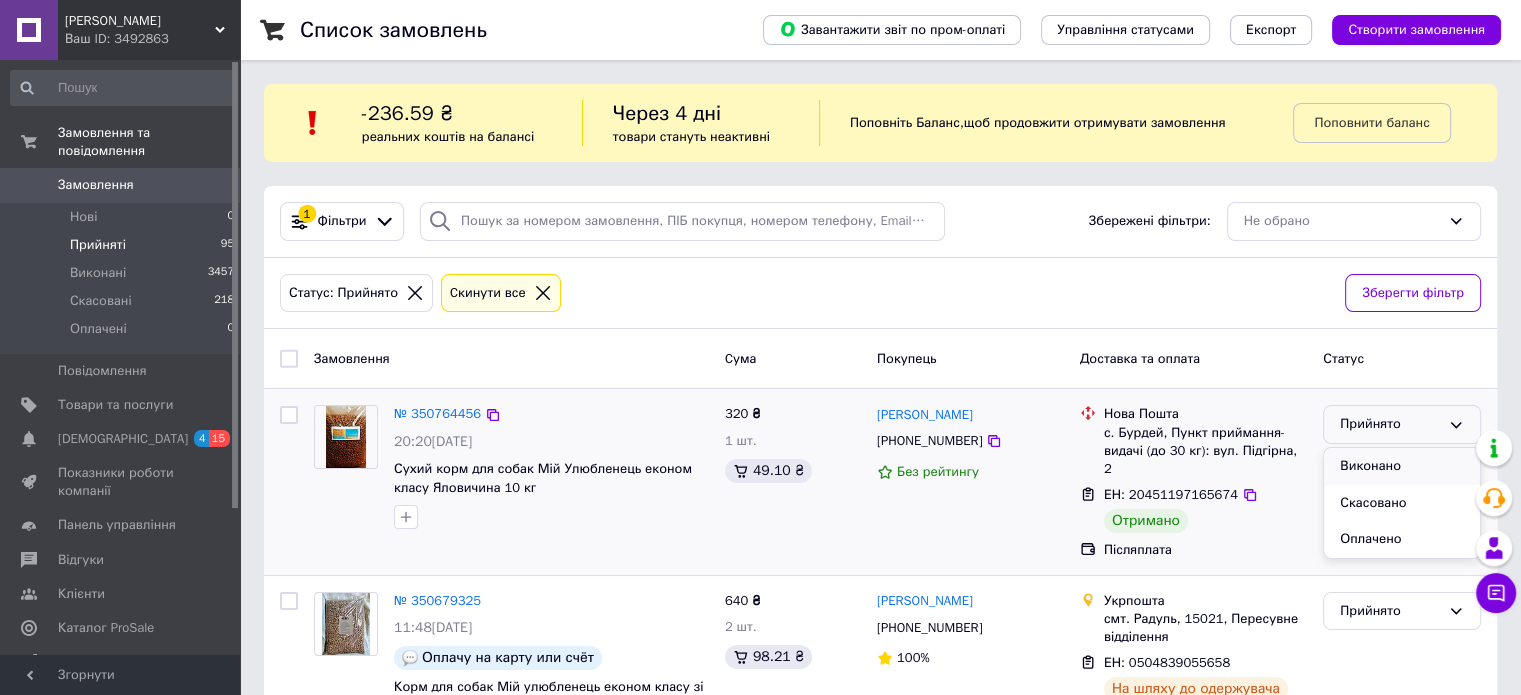 click on "Виконано" at bounding box center [1402, 466] 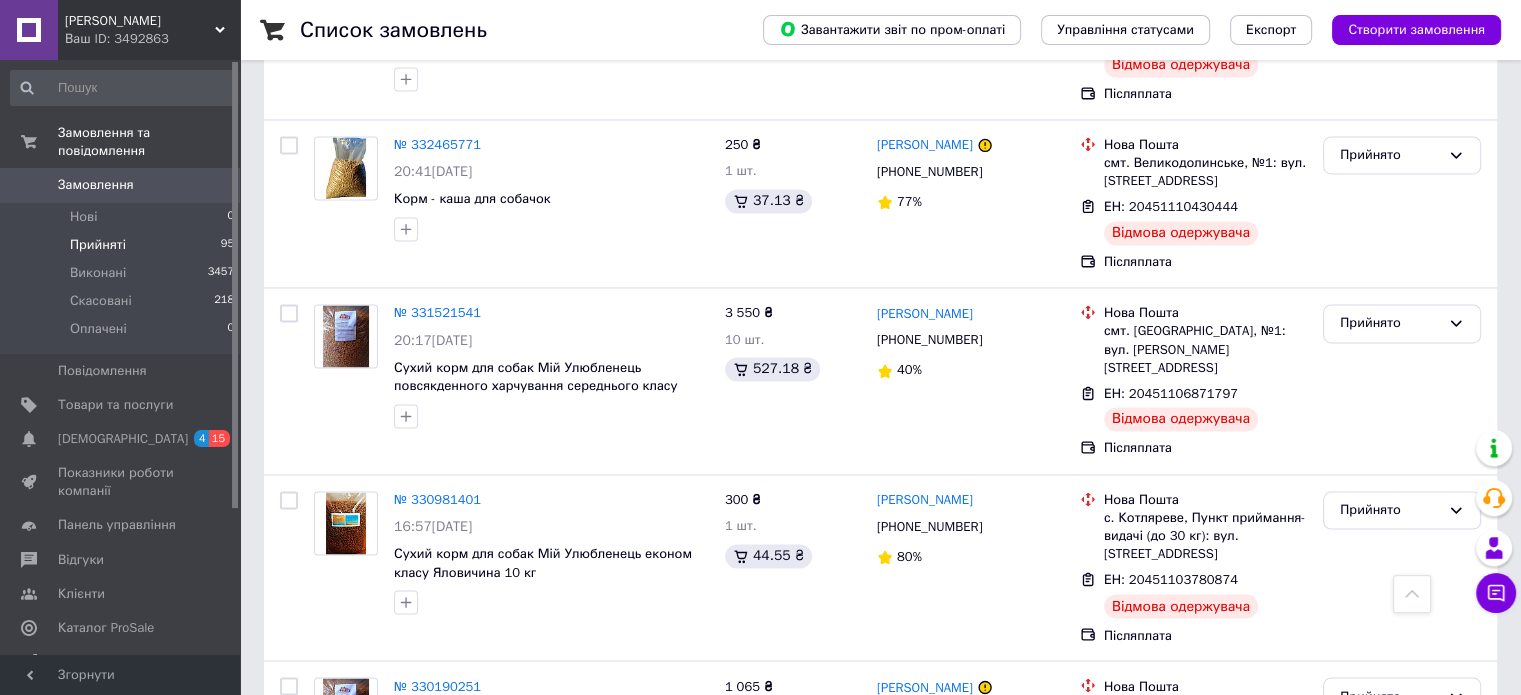 scroll, scrollTop: 3278, scrollLeft: 0, axis: vertical 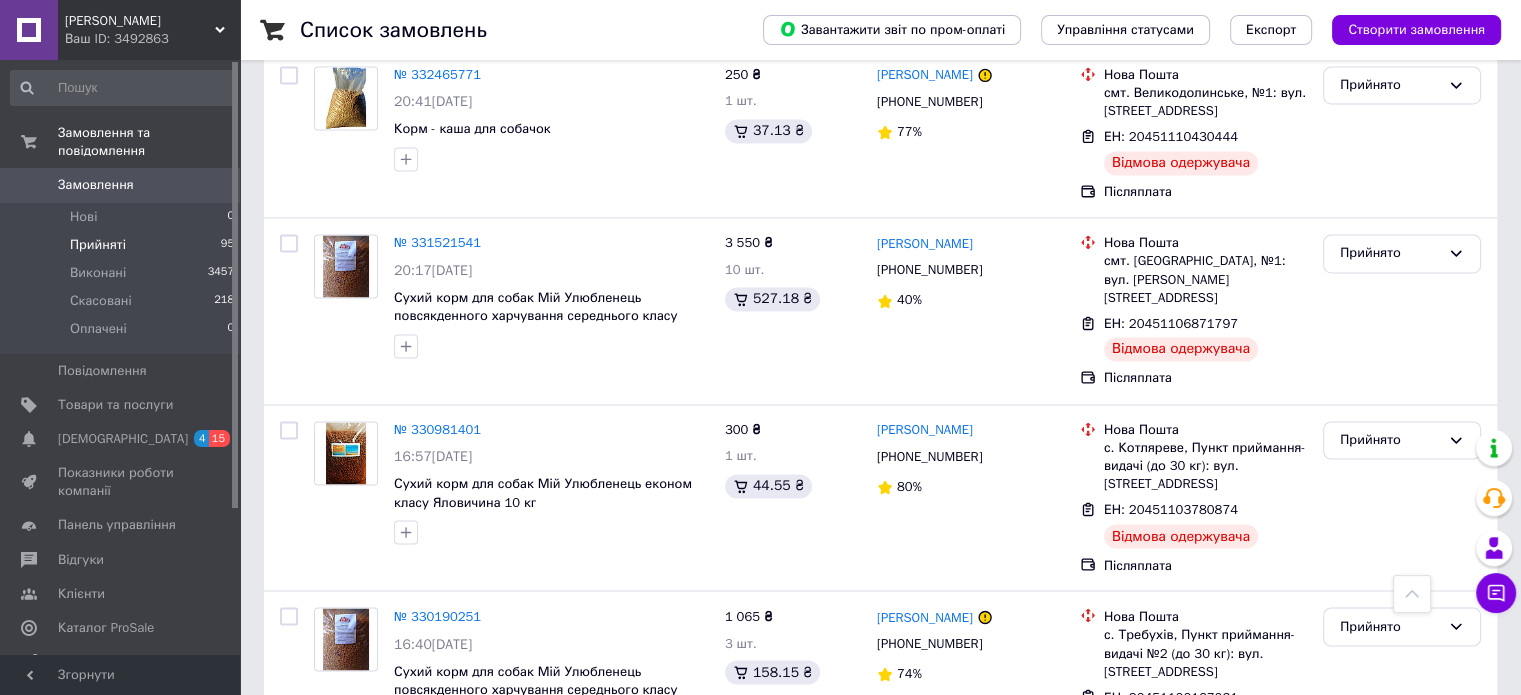 click on "2" at bounding box center [449, 822] 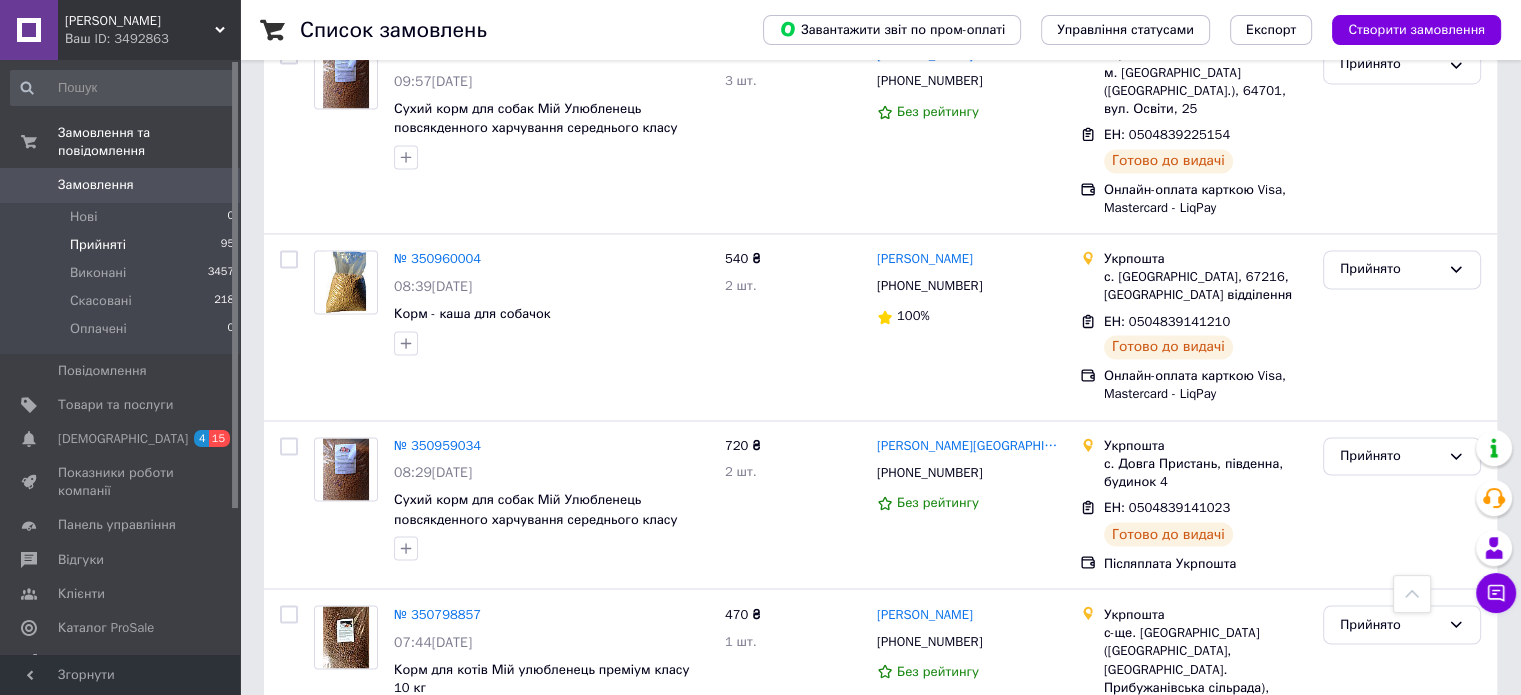 scroll, scrollTop: 3421, scrollLeft: 0, axis: vertical 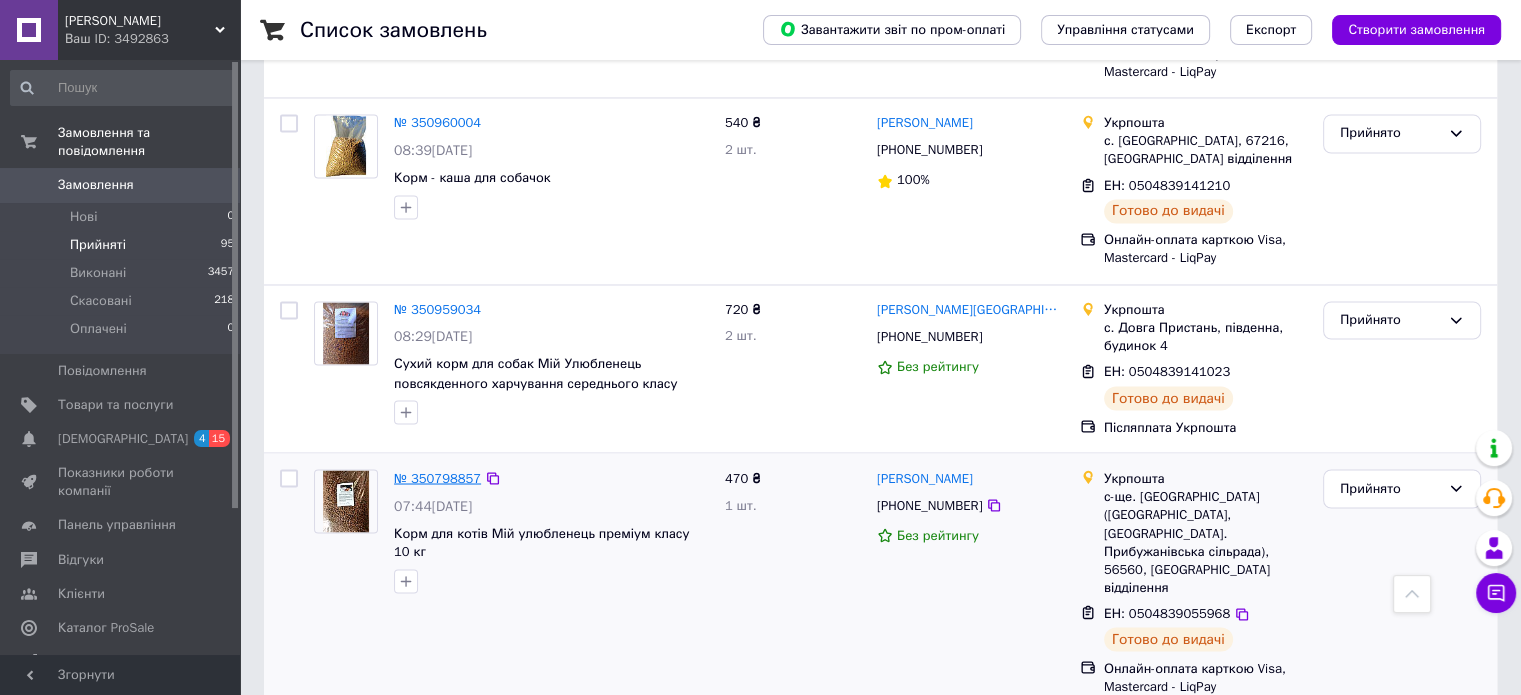 click on "№ 350798857" at bounding box center [437, 477] 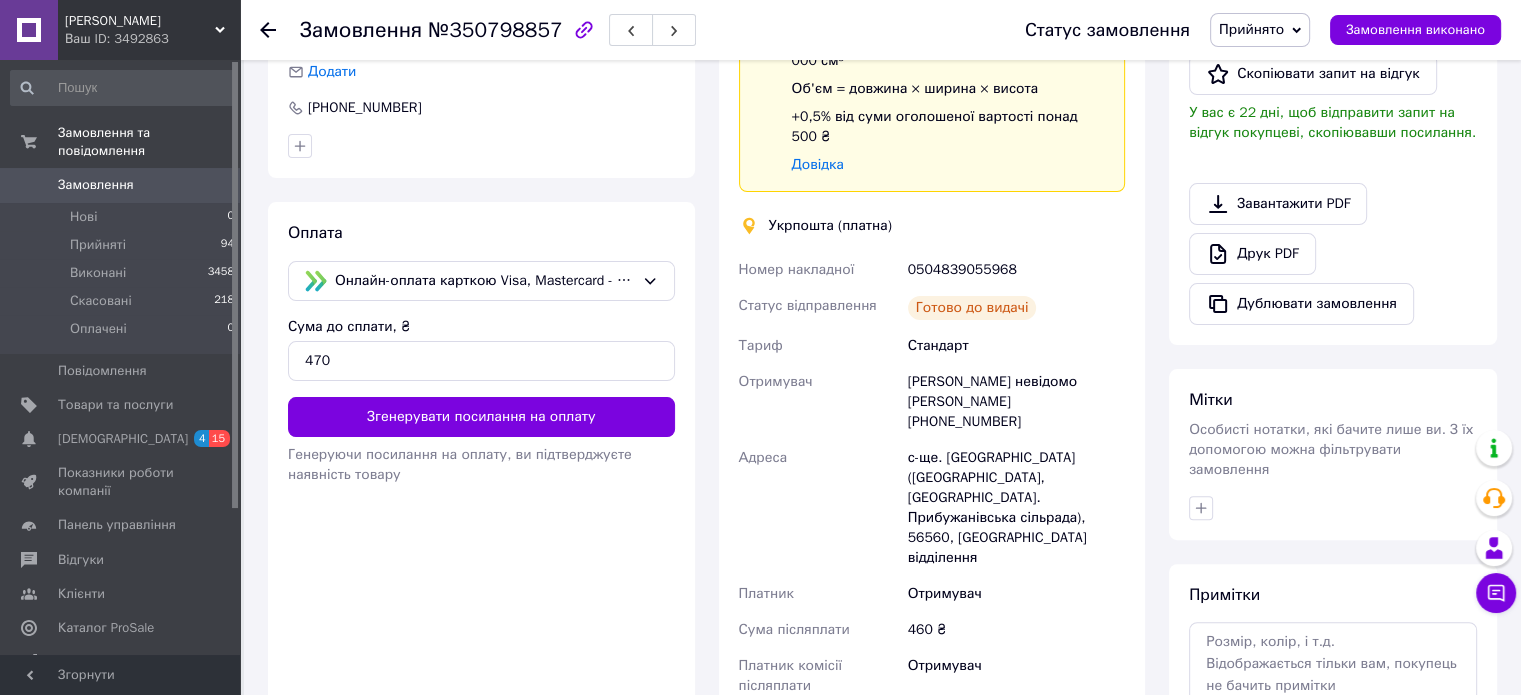 scroll, scrollTop: 600, scrollLeft: 0, axis: vertical 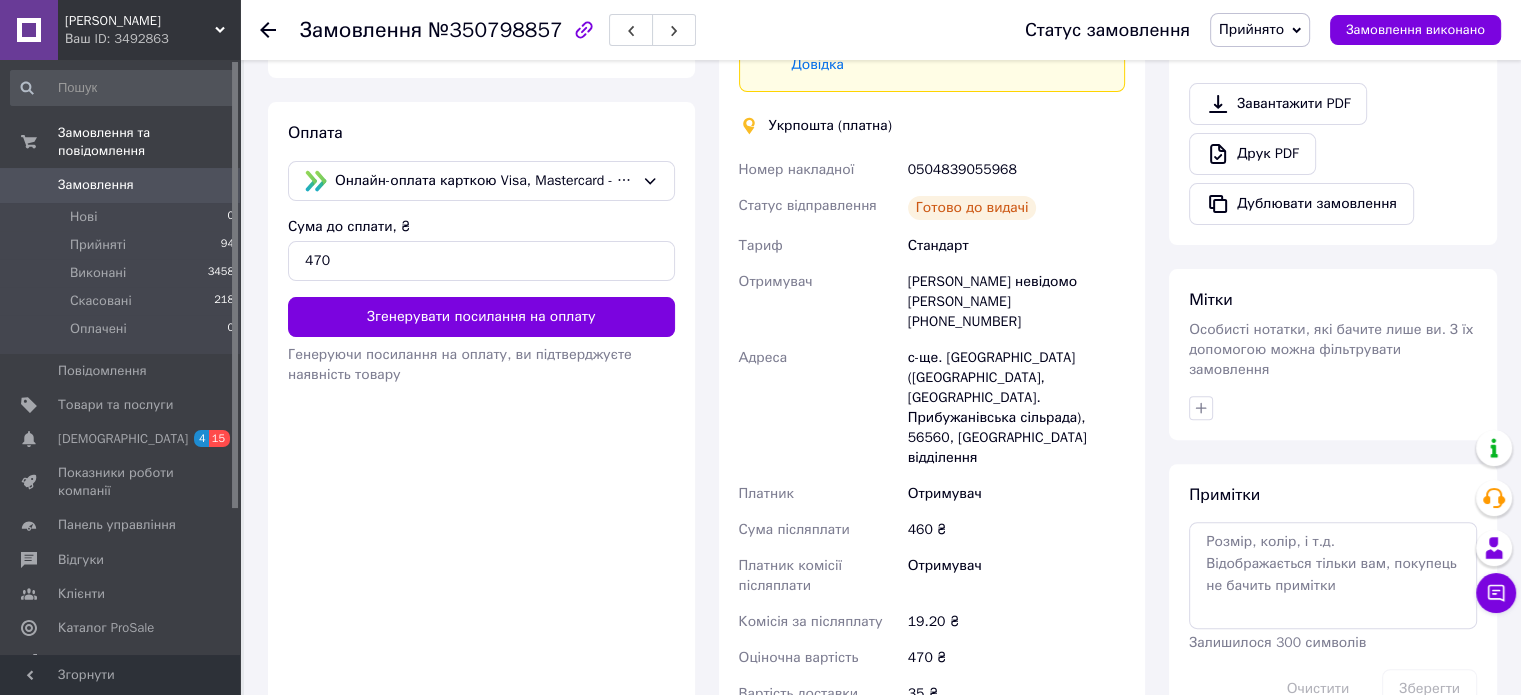 click on "Замовлення" at bounding box center (96, 185) 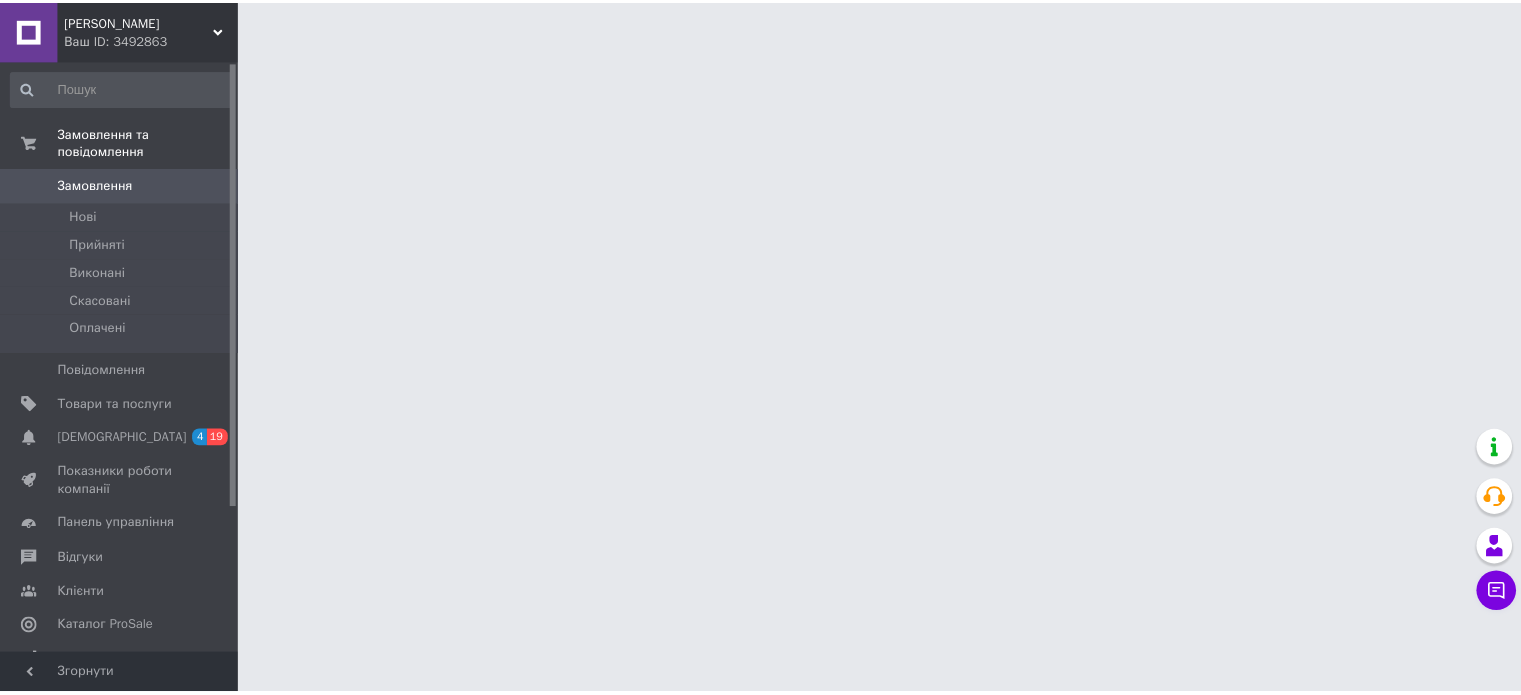 scroll, scrollTop: 0, scrollLeft: 0, axis: both 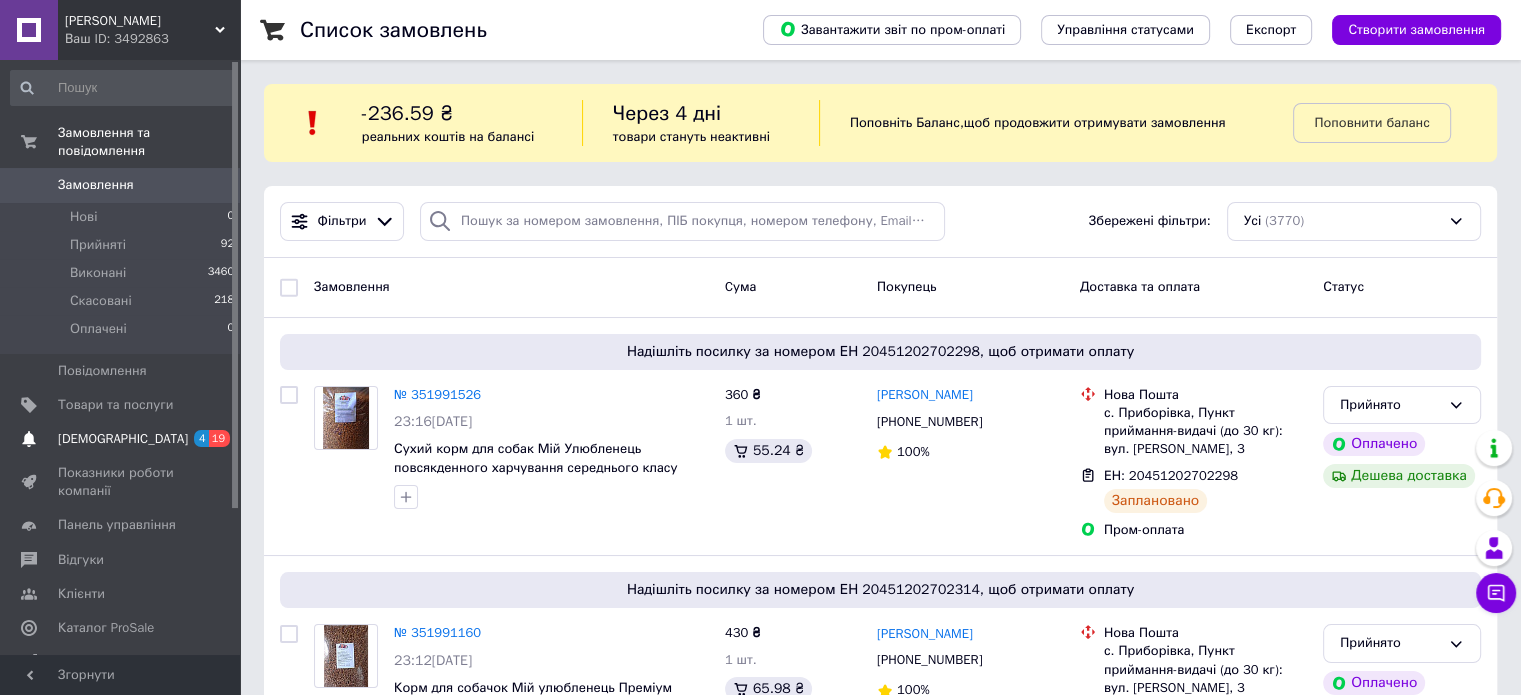 click on "[DEMOGRAPHIC_DATA]" at bounding box center (123, 439) 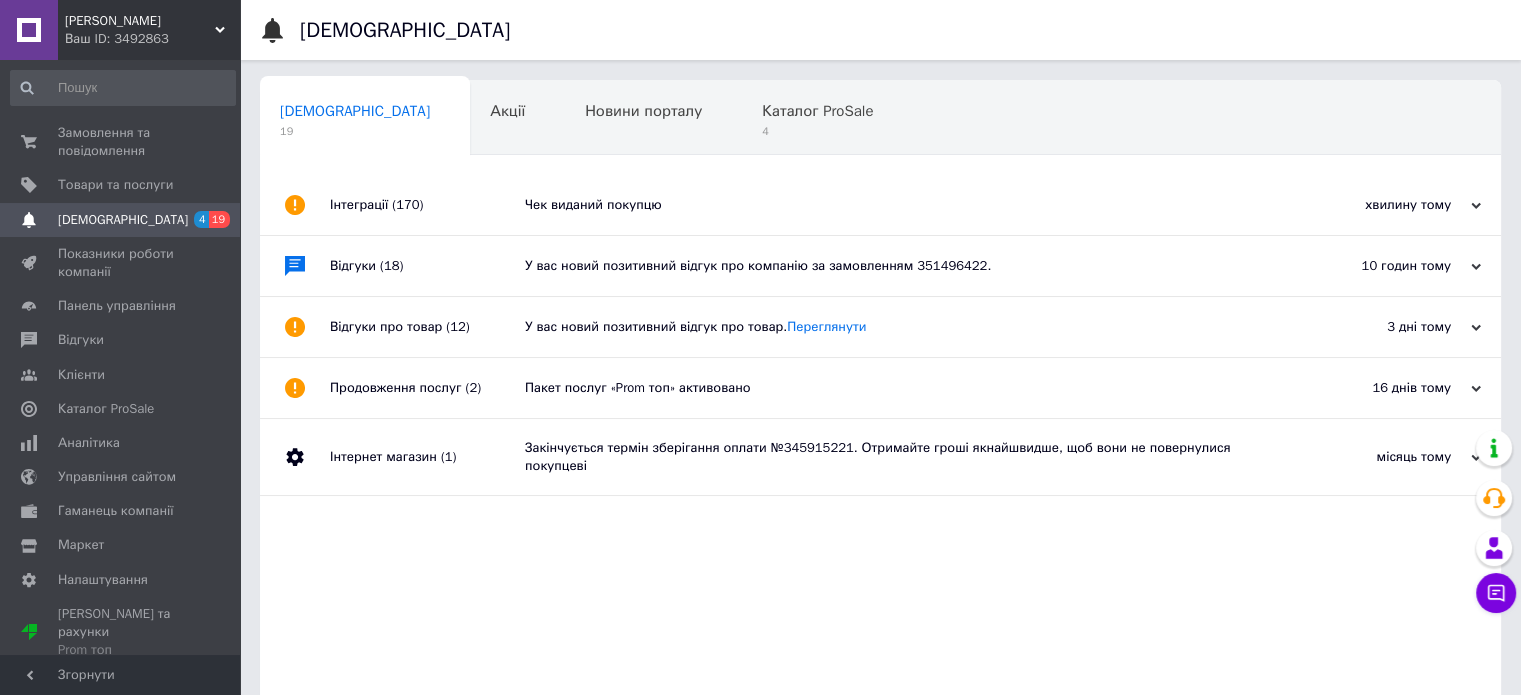 click on "У вас новий позитивний відгук про компанію за замовленням 351496422." at bounding box center (903, 266) 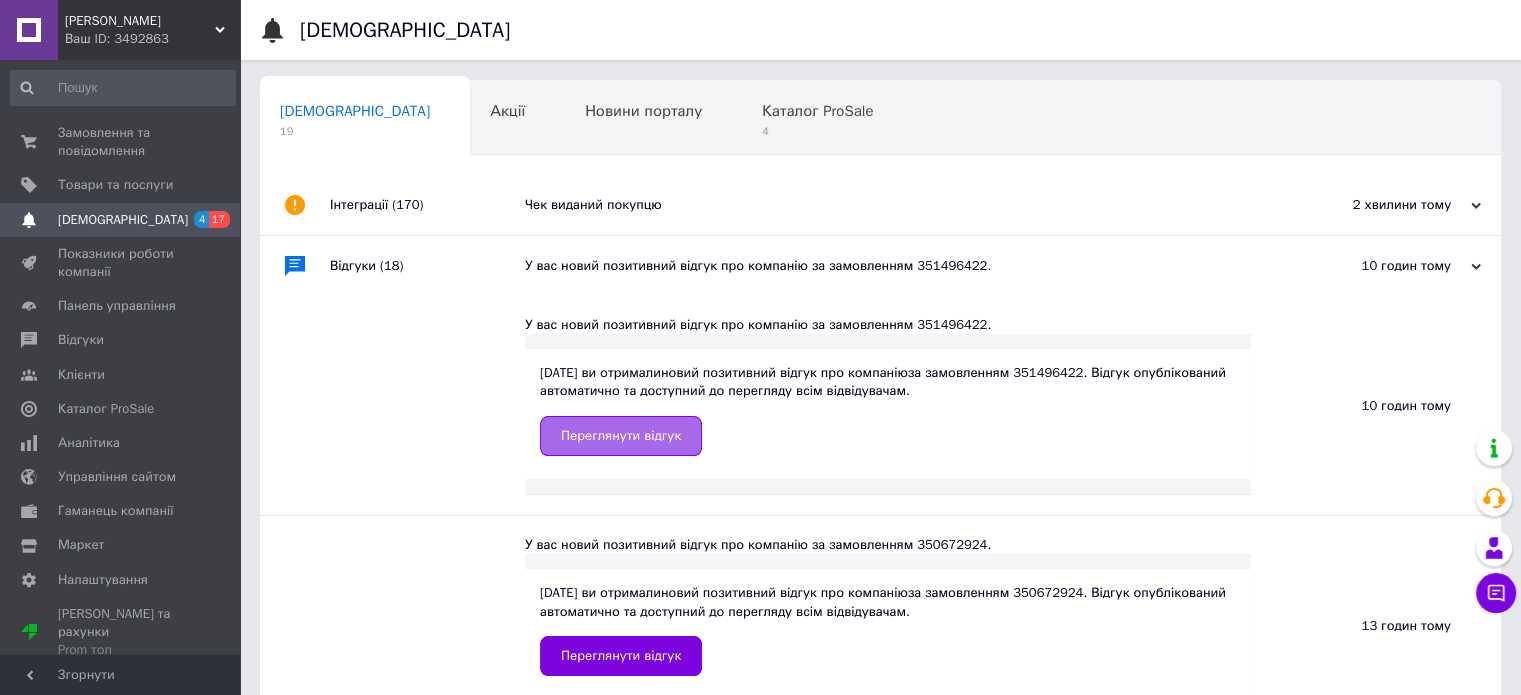 click on "Переглянути відгук" at bounding box center (621, 436) 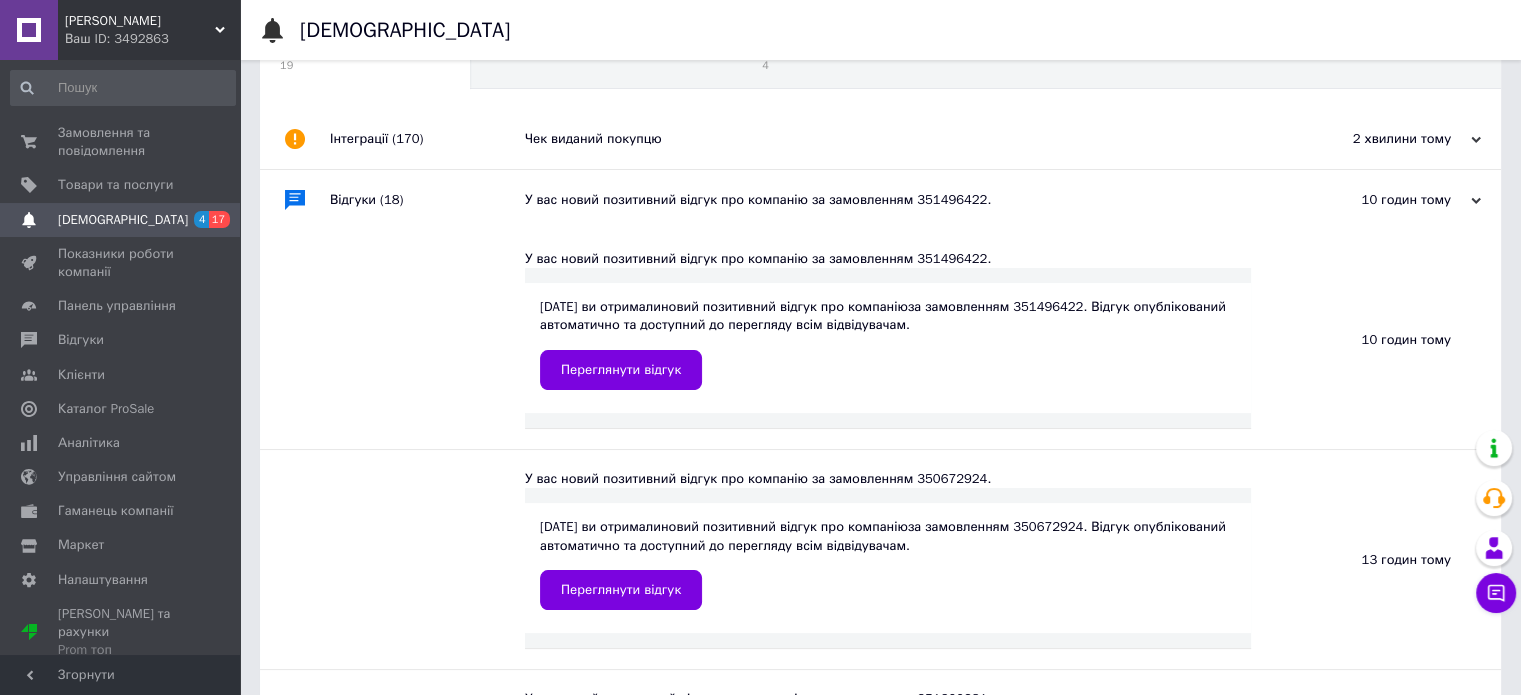 scroll, scrollTop: 100, scrollLeft: 0, axis: vertical 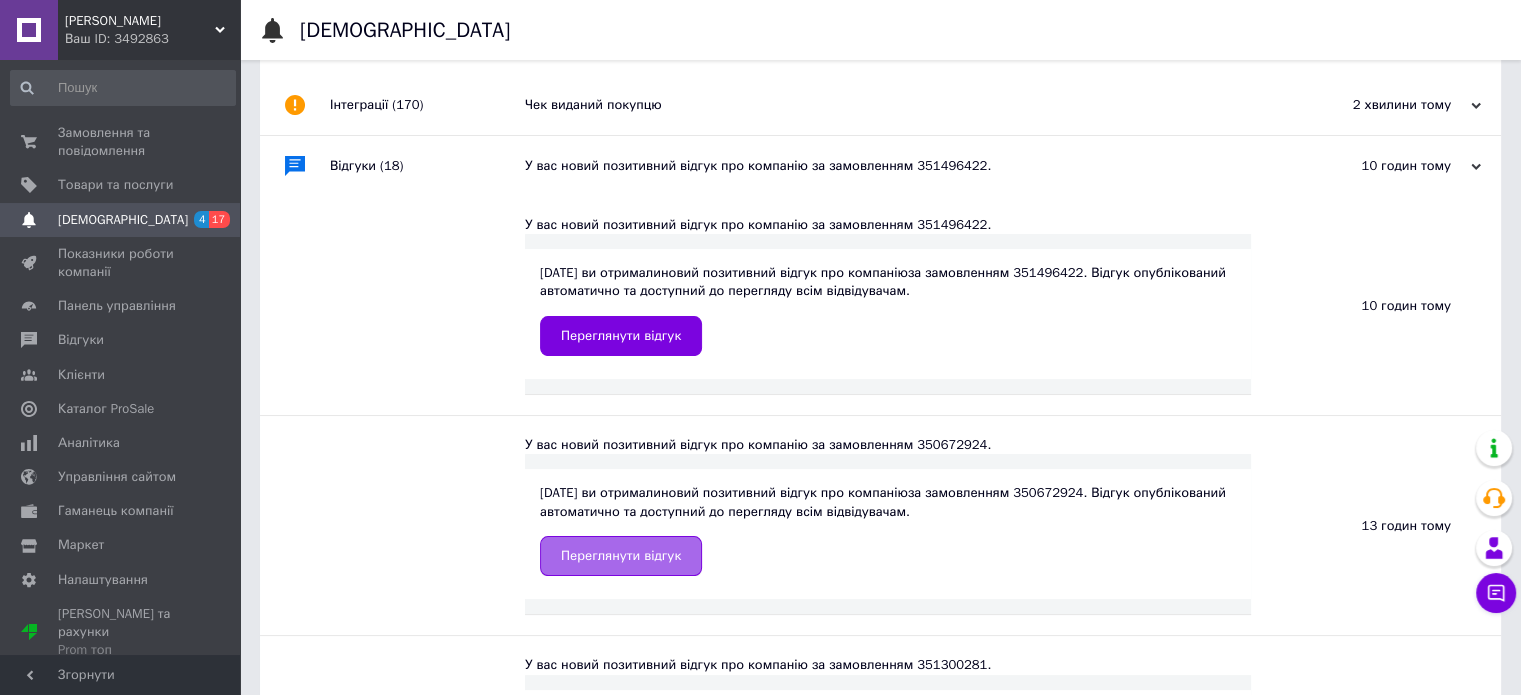 click on "Переглянути відгук" at bounding box center (621, 556) 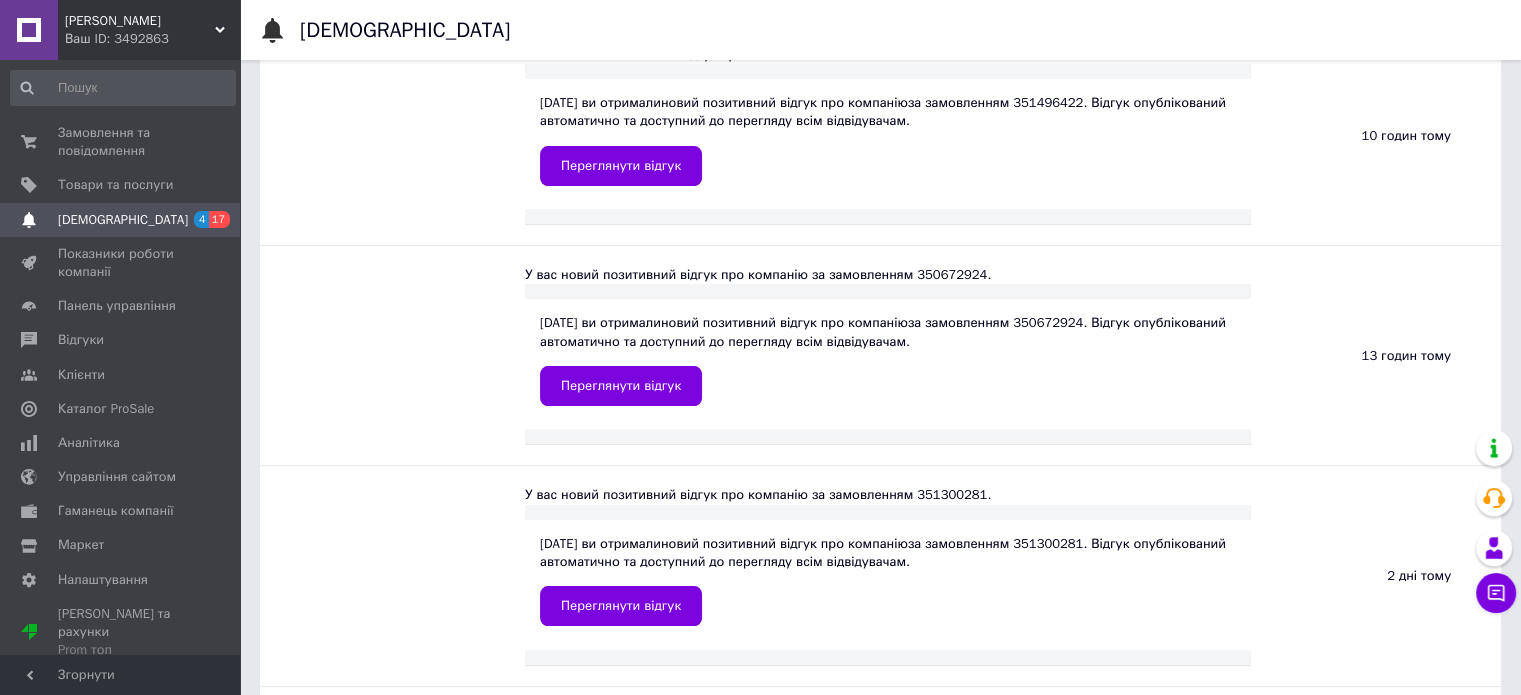 scroll, scrollTop: 300, scrollLeft: 0, axis: vertical 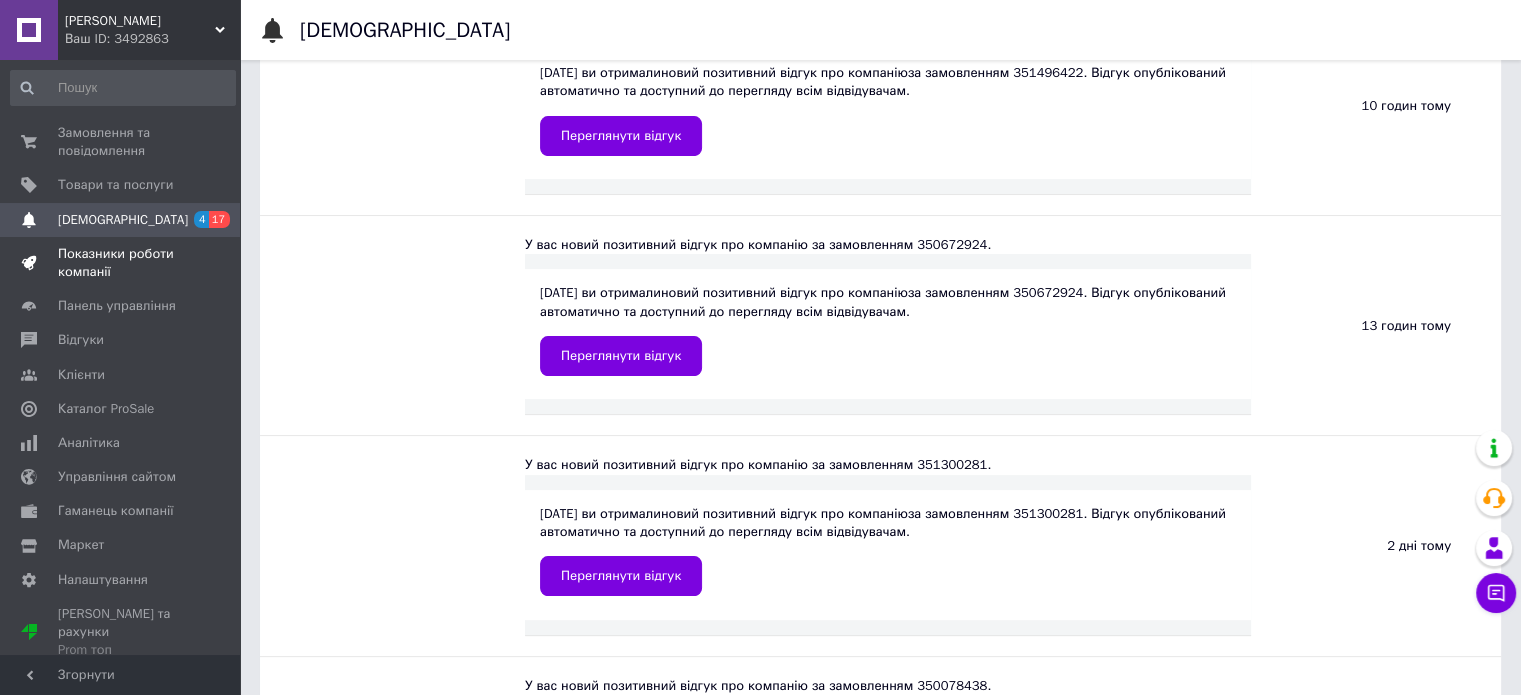 click on "Показники роботи компанії" at bounding box center (121, 263) 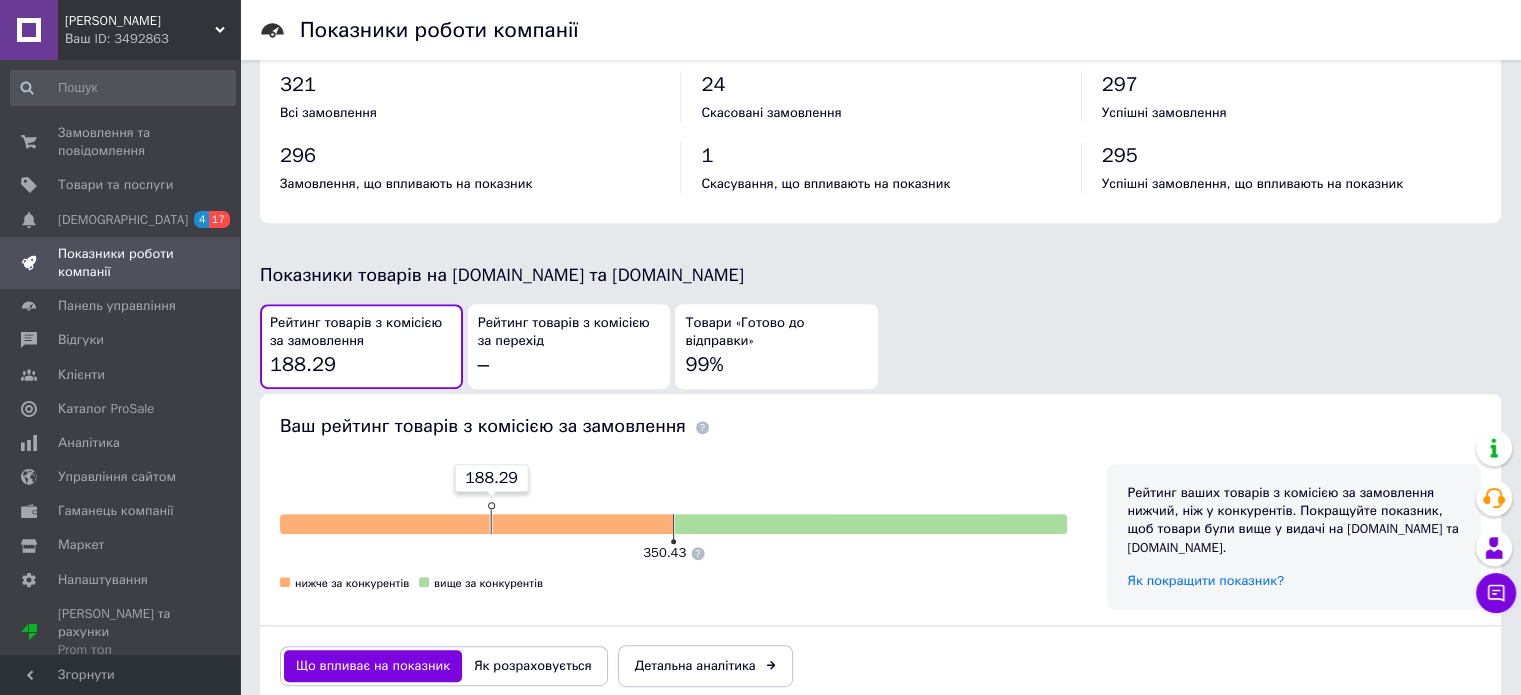 scroll, scrollTop: 900, scrollLeft: 0, axis: vertical 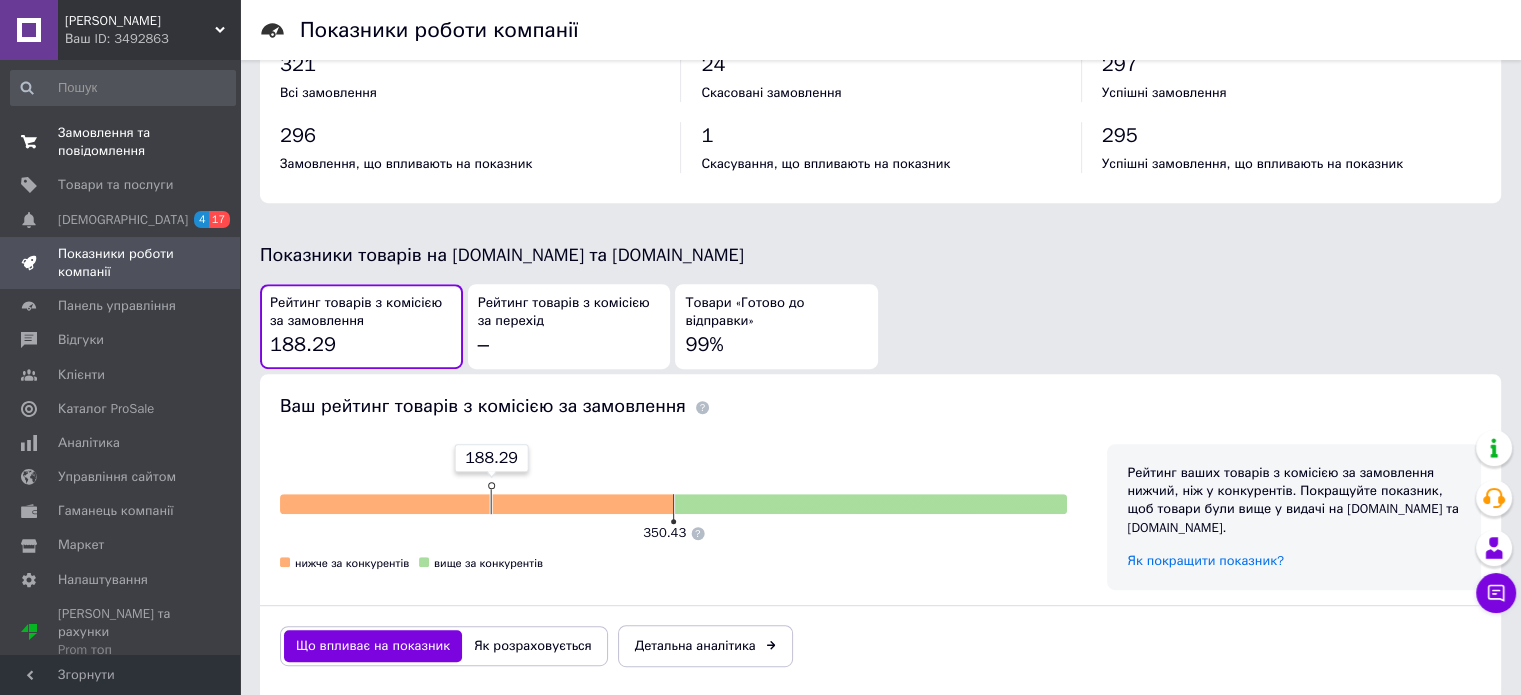 click on "Замовлення та повідомлення" at bounding box center (121, 142) 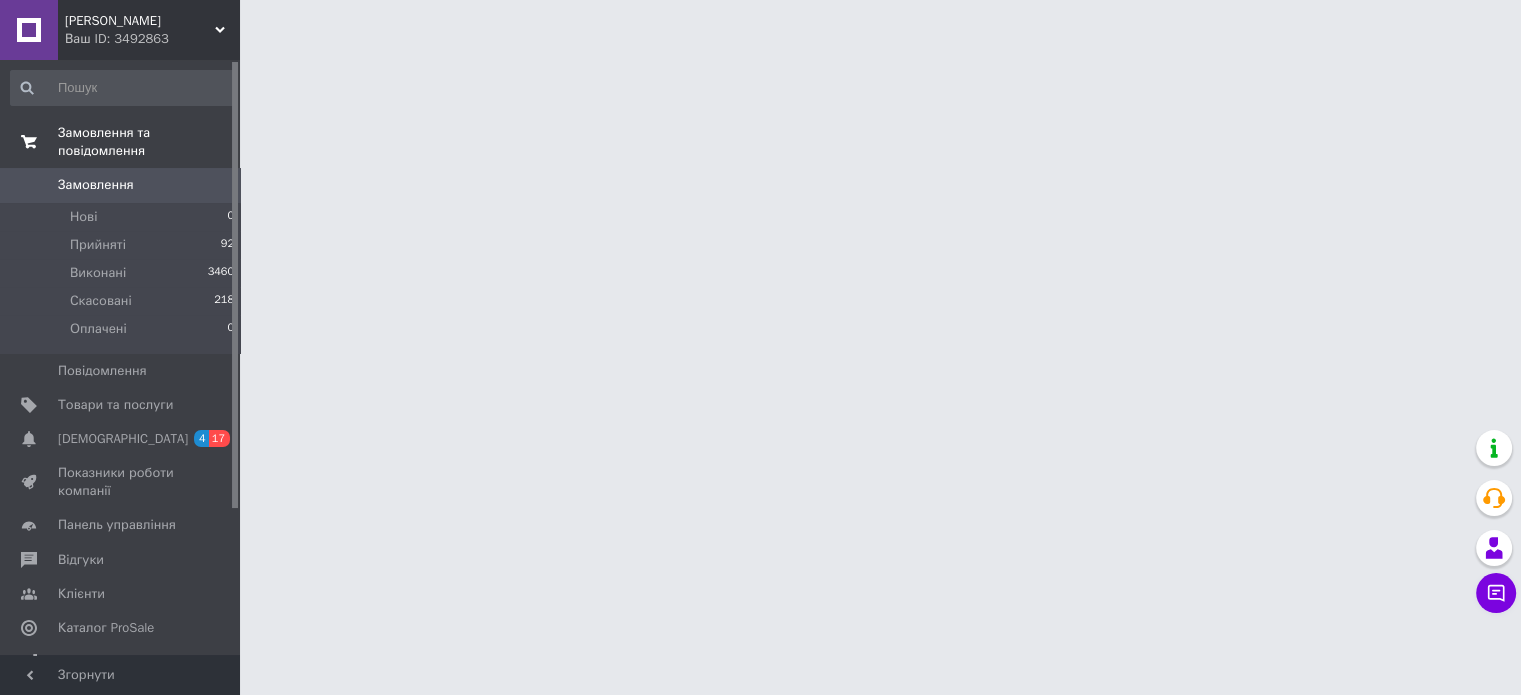 scroll, scrollTop: 0, scrollLeft: 0, axis: both 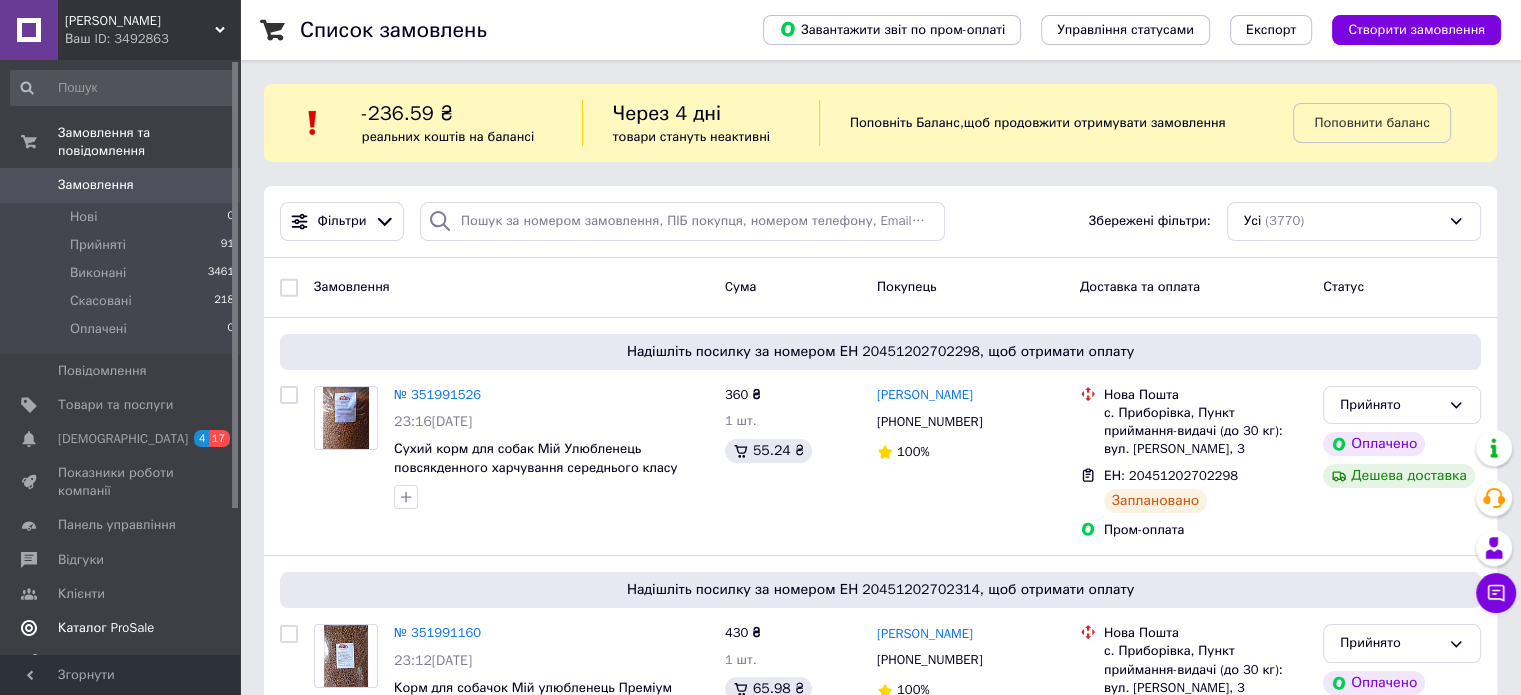 click on "[DEMOGRAPHIC_DATA]" at bounding box center (123, 439) 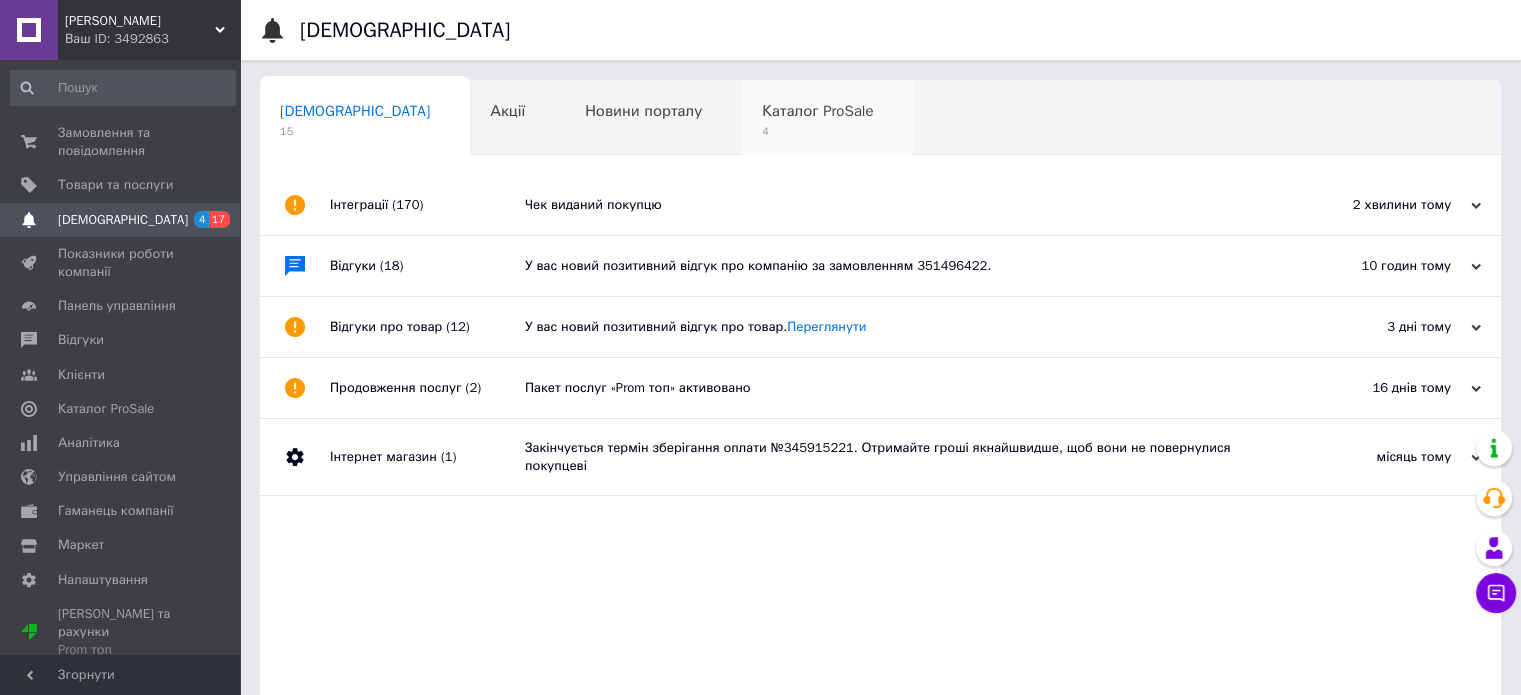 click on "Каталог ProSale" at bounding box center (817, 111) 